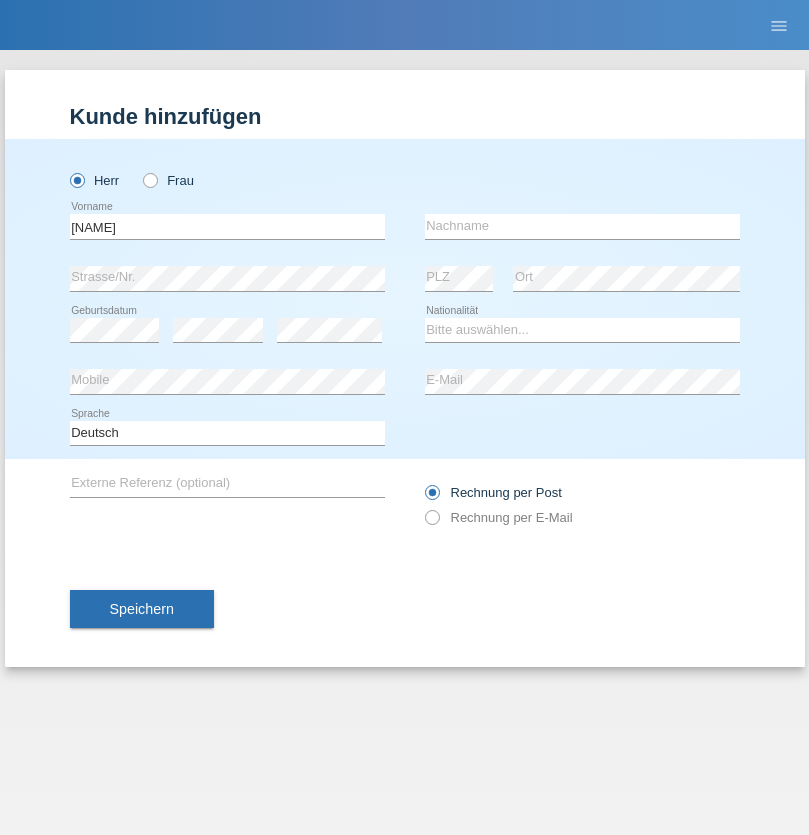scroll, scrollTop: 0, scrollLeft: 0, axis: both 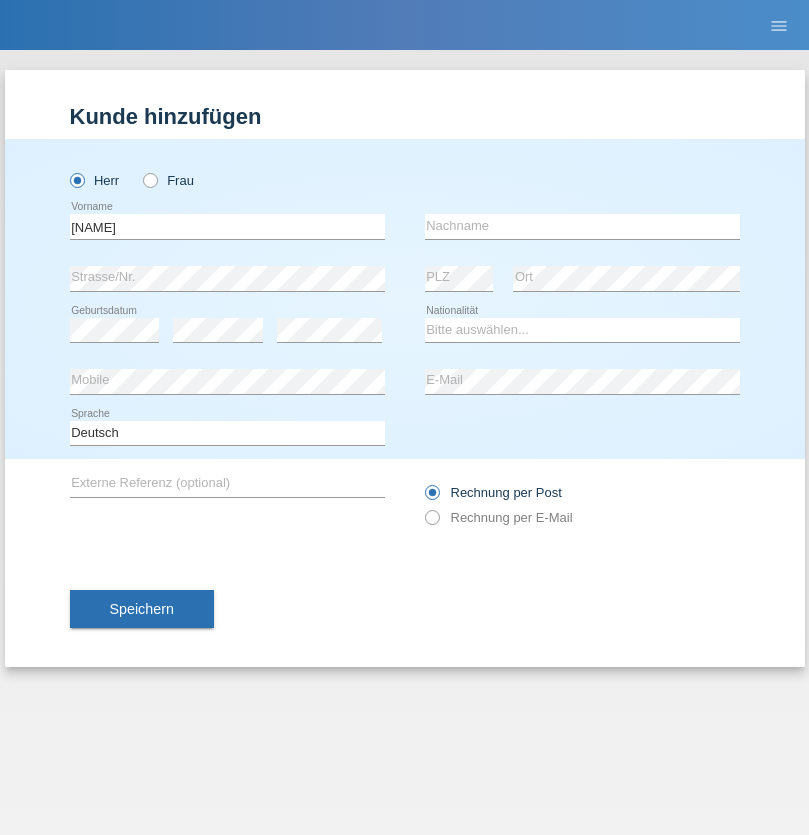 type on "[FIRST]" 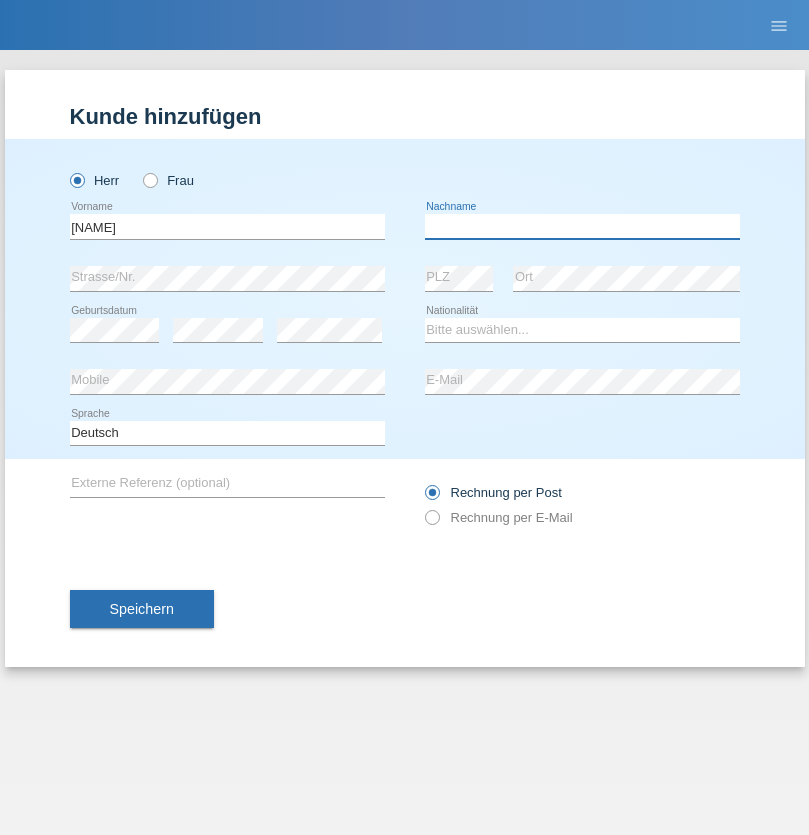 click at bounding box center [582, 226] 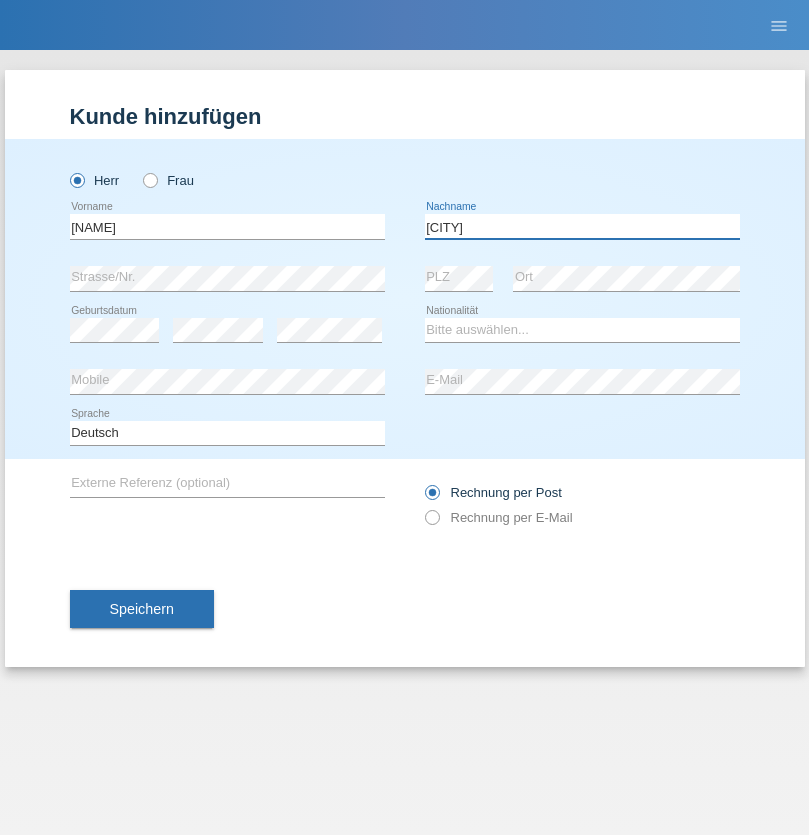 type on "[LAST]" 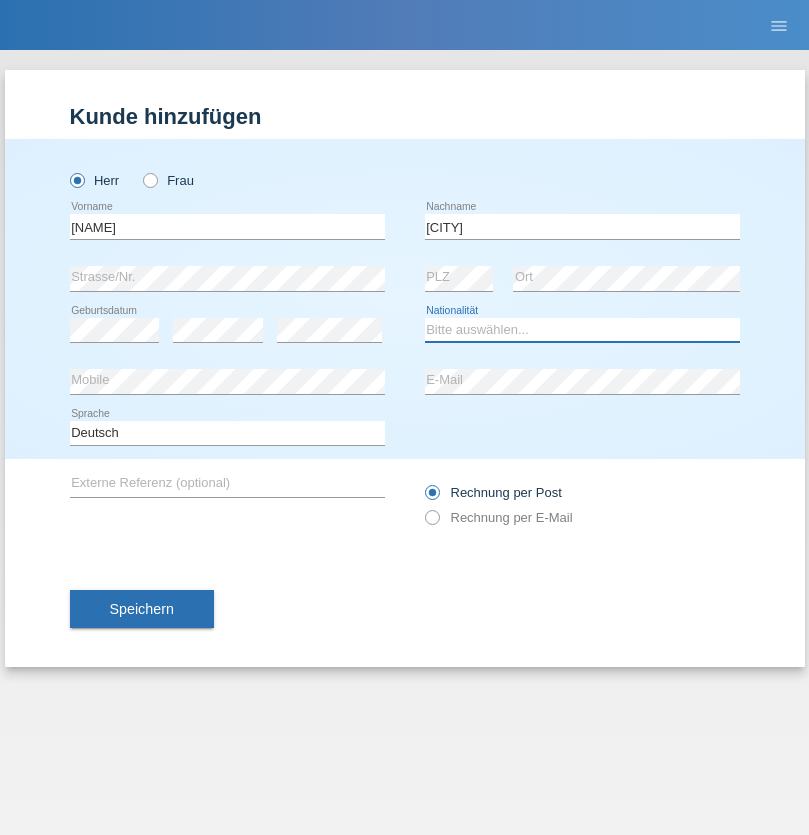 select on "AL" 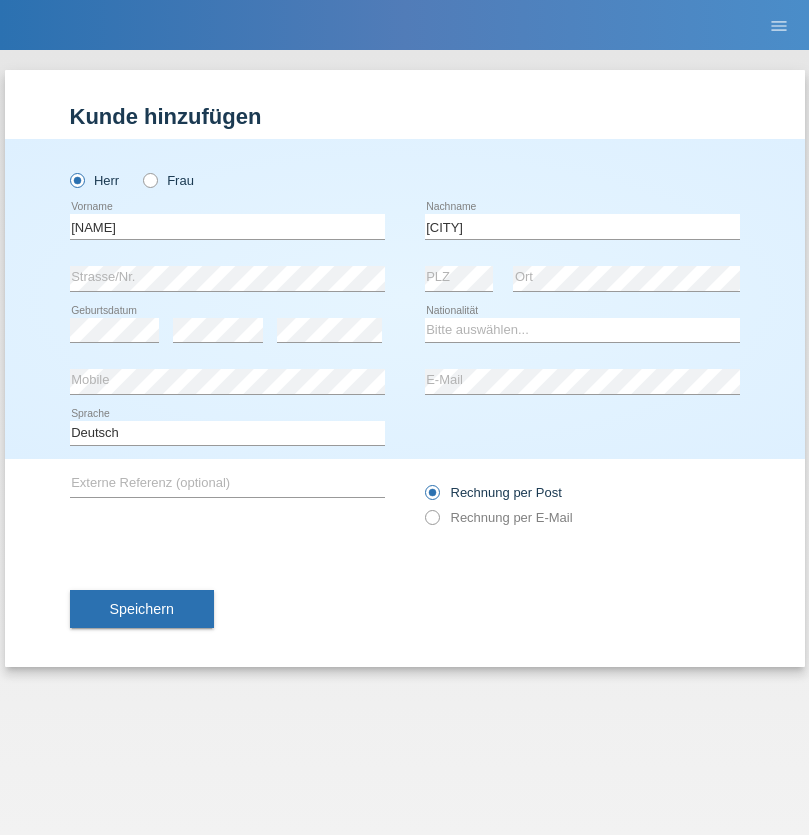 select on "C" 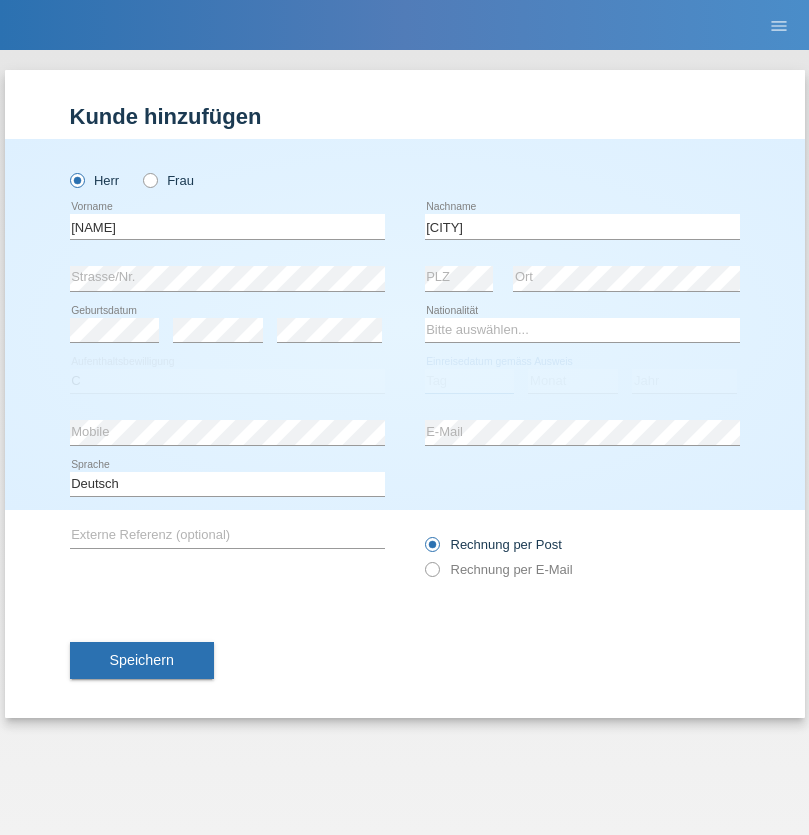 select on "01" 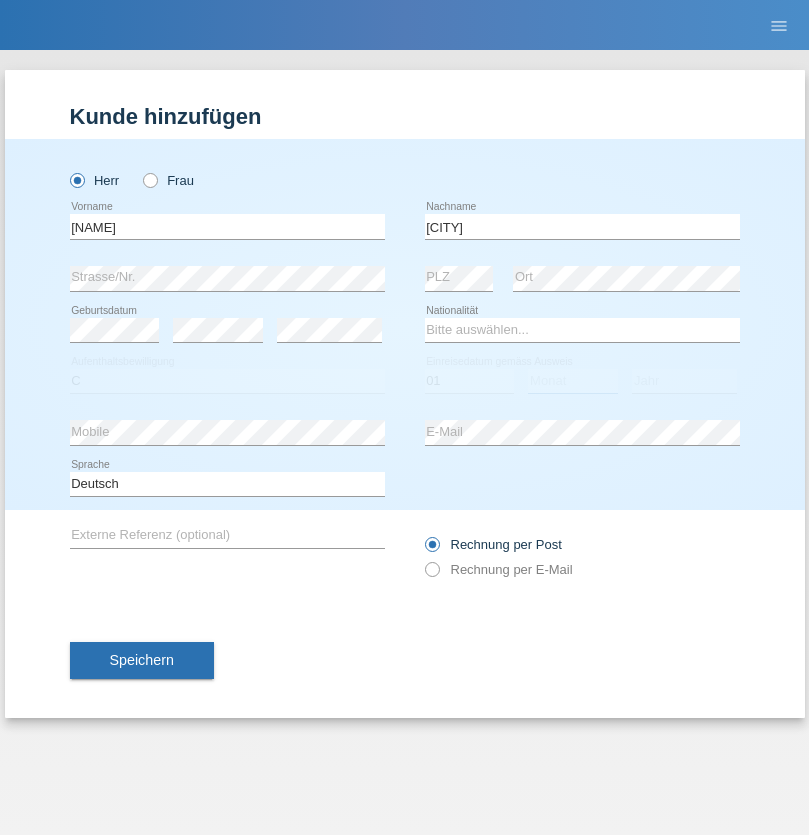 select on "05" 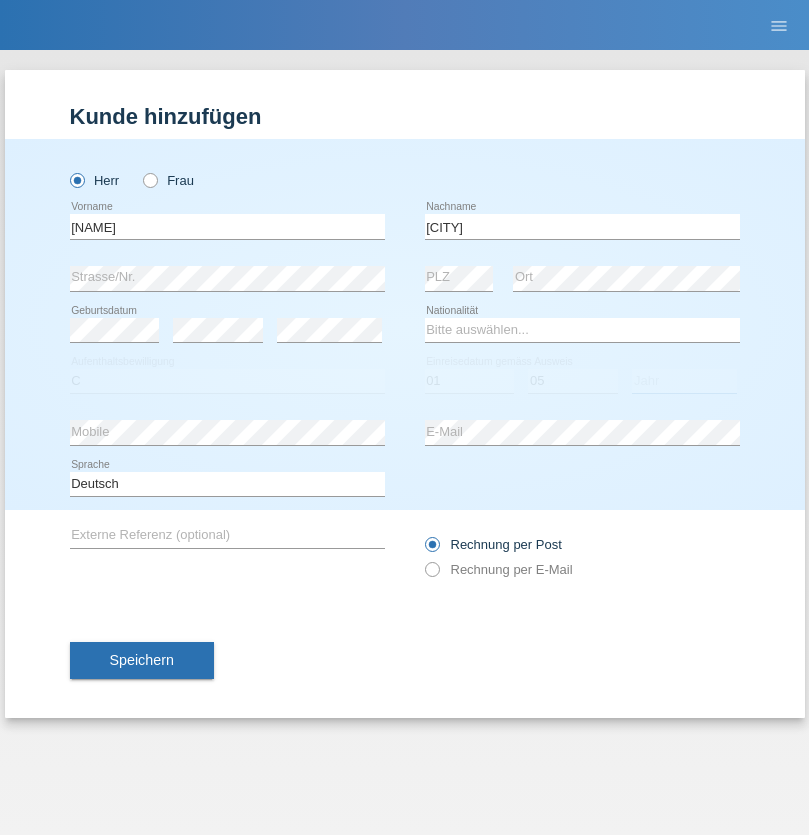 select on "1987" 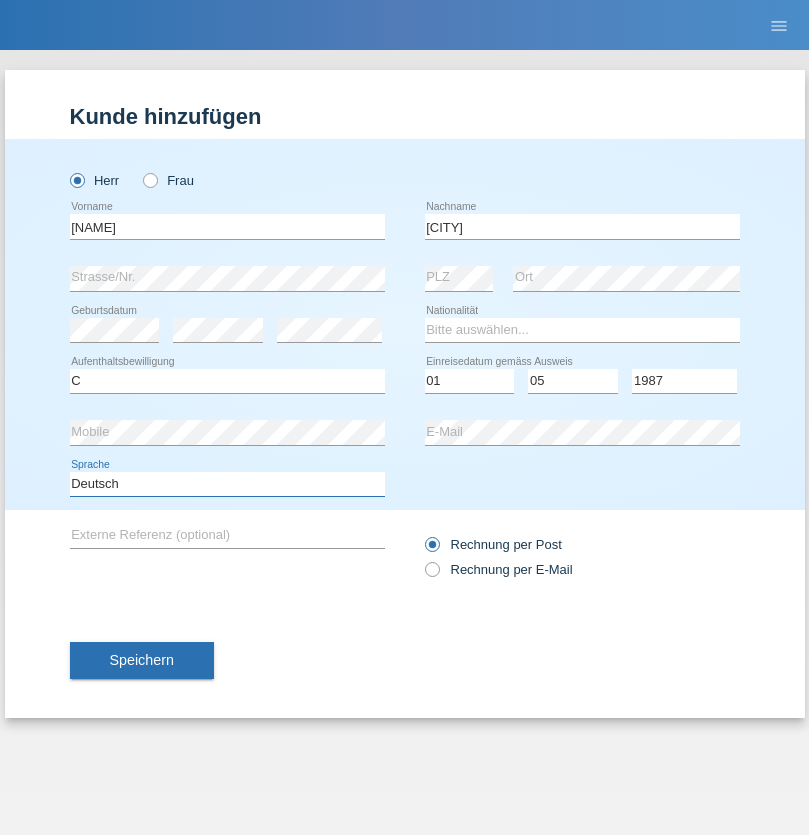 select on "en" 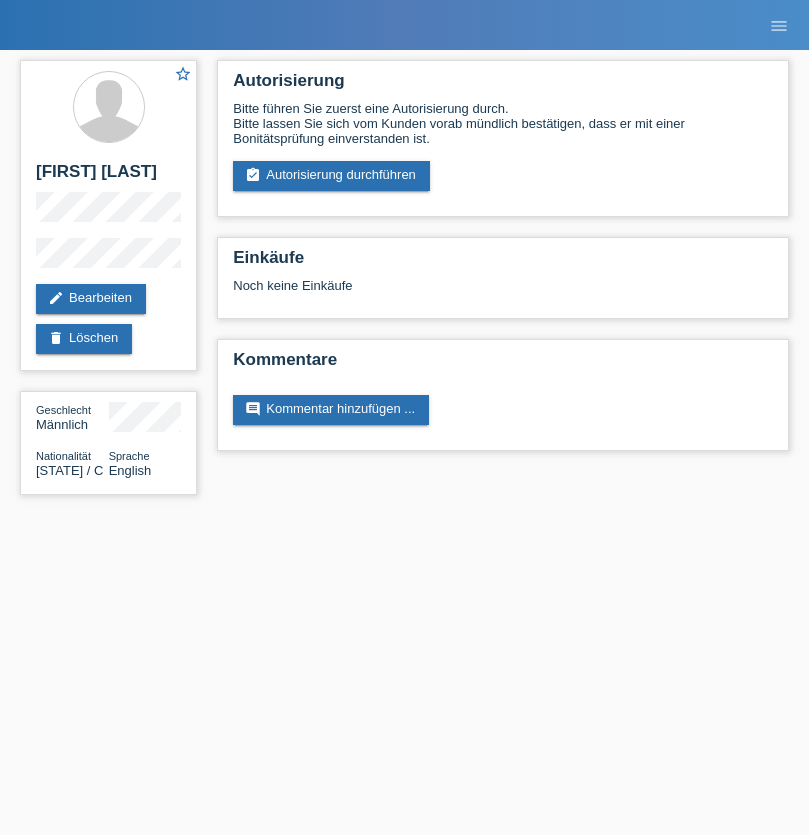 scroll, scrollTop: 0, scrollLeft: 0, axis: both 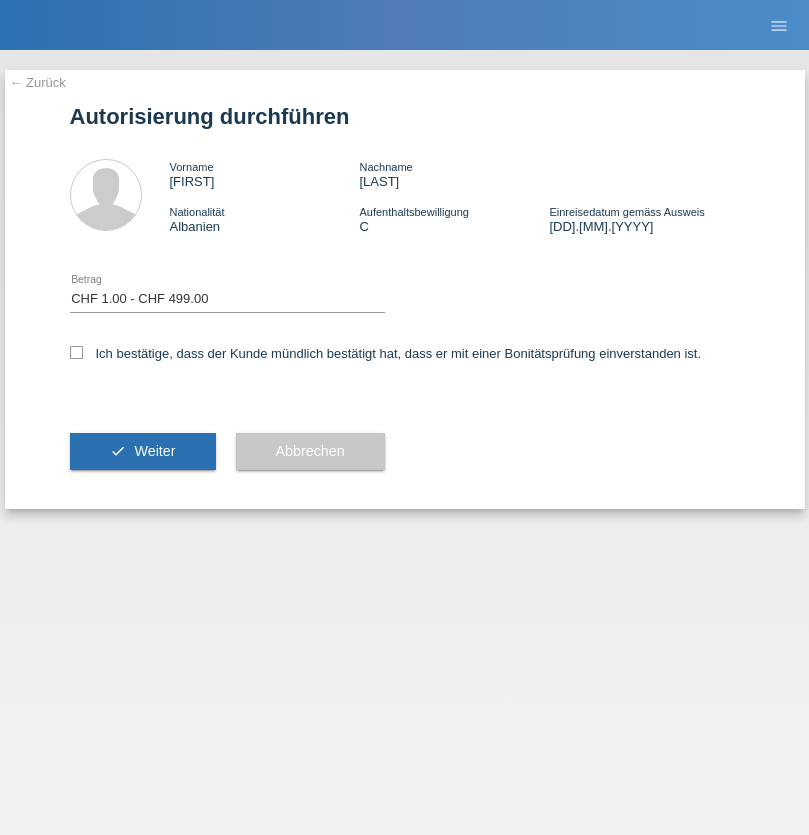 select on "1" 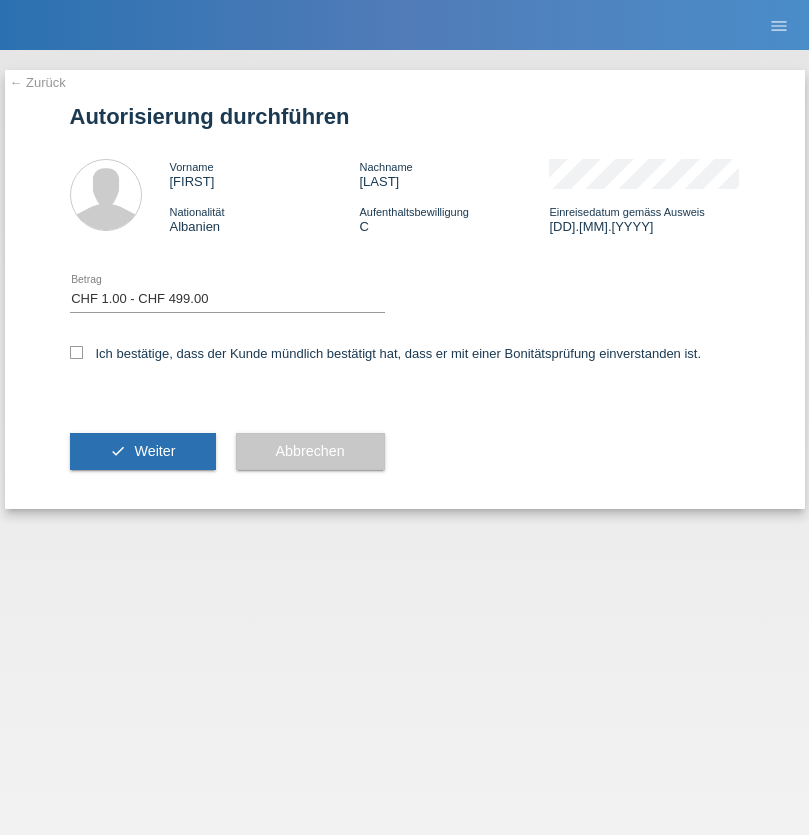 scroll, scrollTop: 0, scrollLeft: 0, axis: both 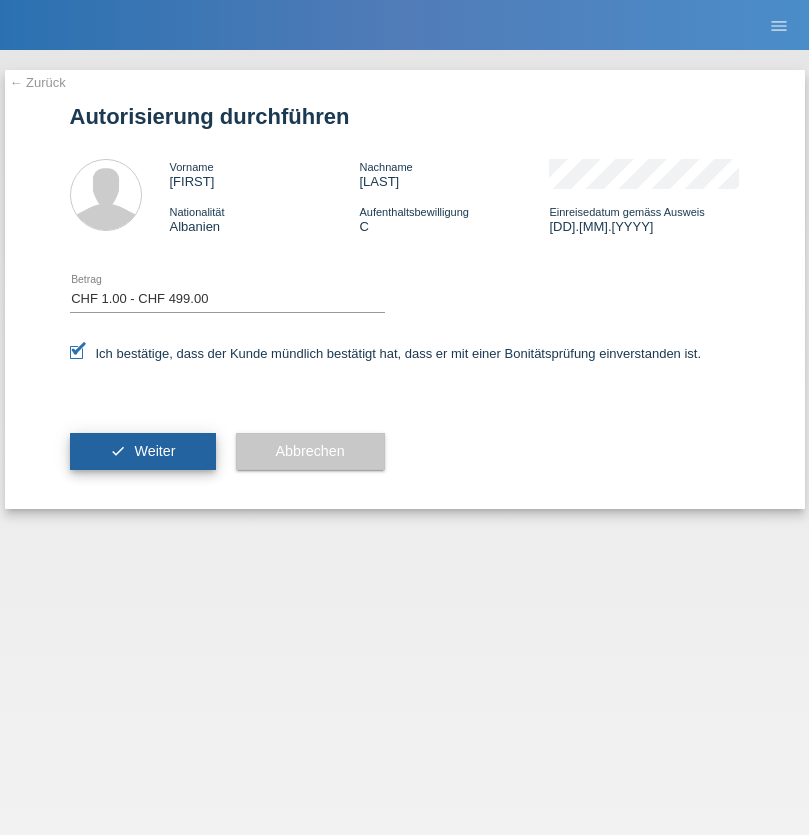 click on "Weiter" at bounding box center [154, 451] 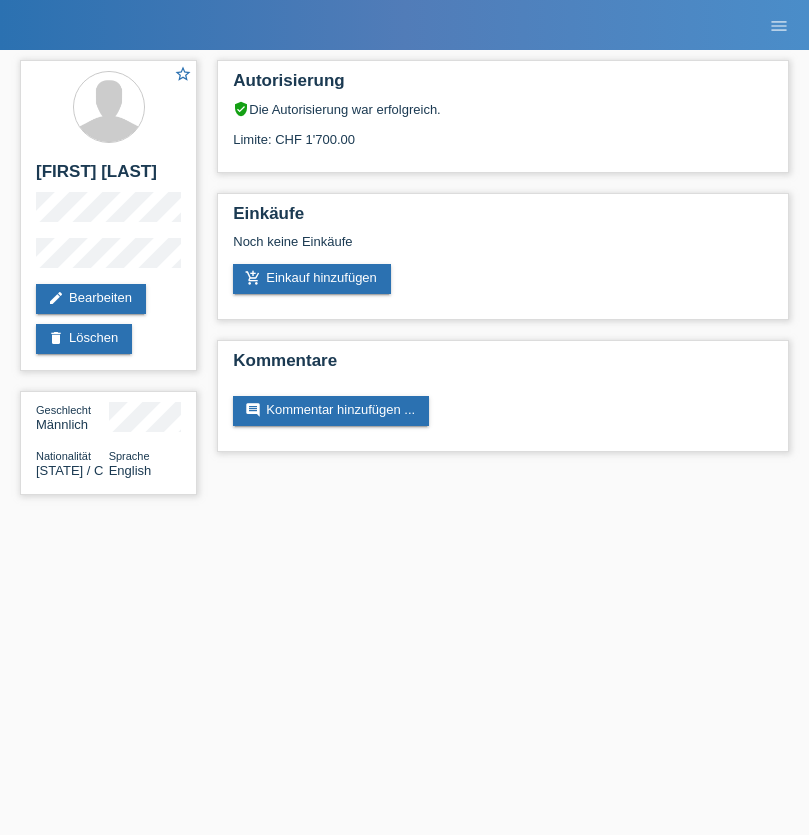 scroll, scrollTop: 0, scrollLeft: 0, axis: both 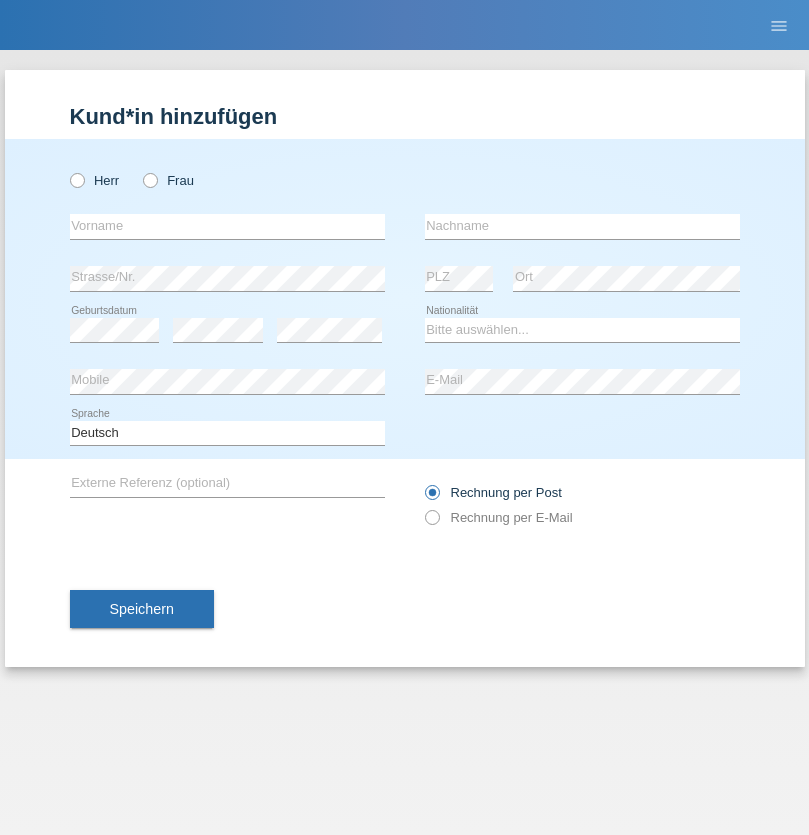 radio on "true" 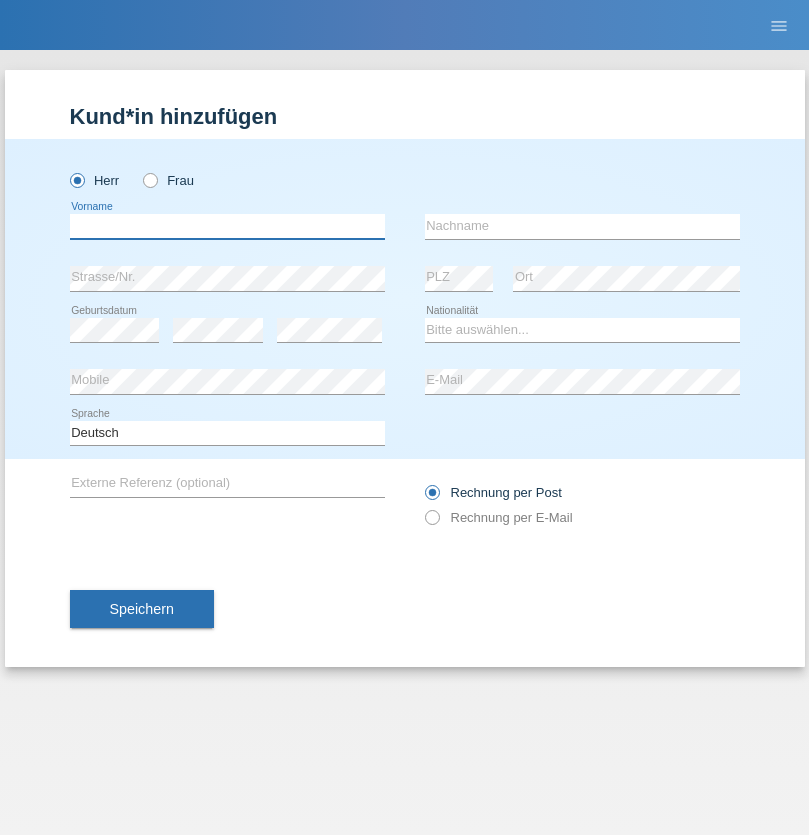 click at bounding box center (227, 226) 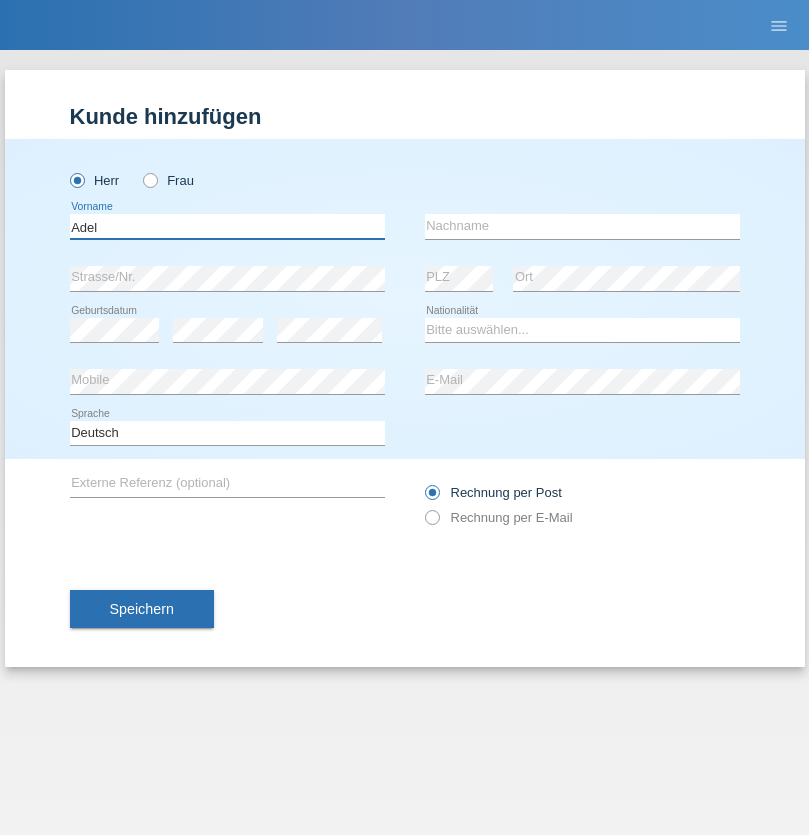 type on "Adel" 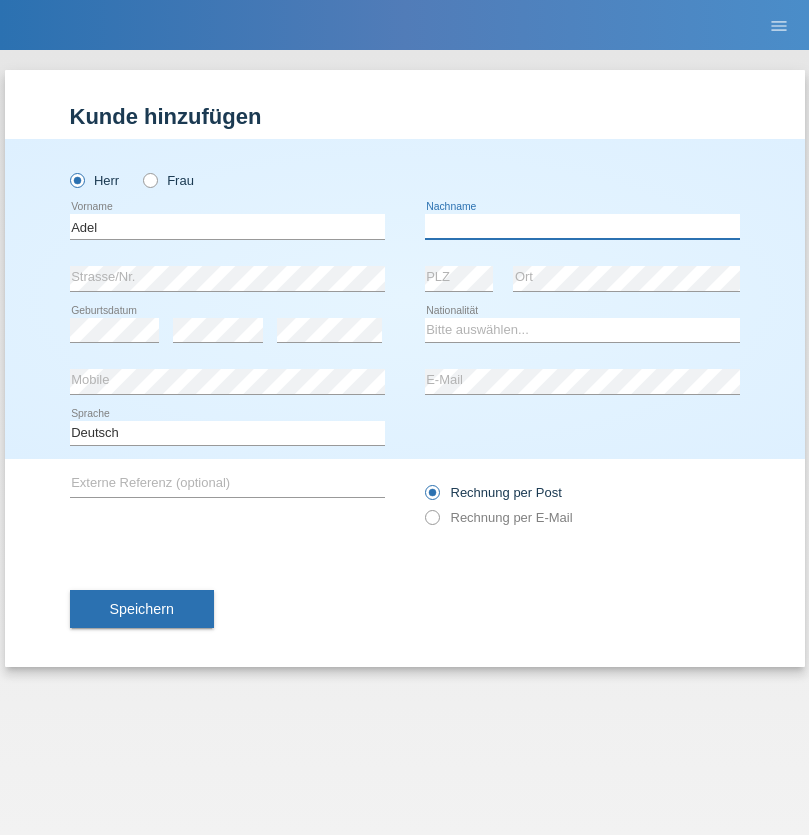 click at bounding box center [582, 226] 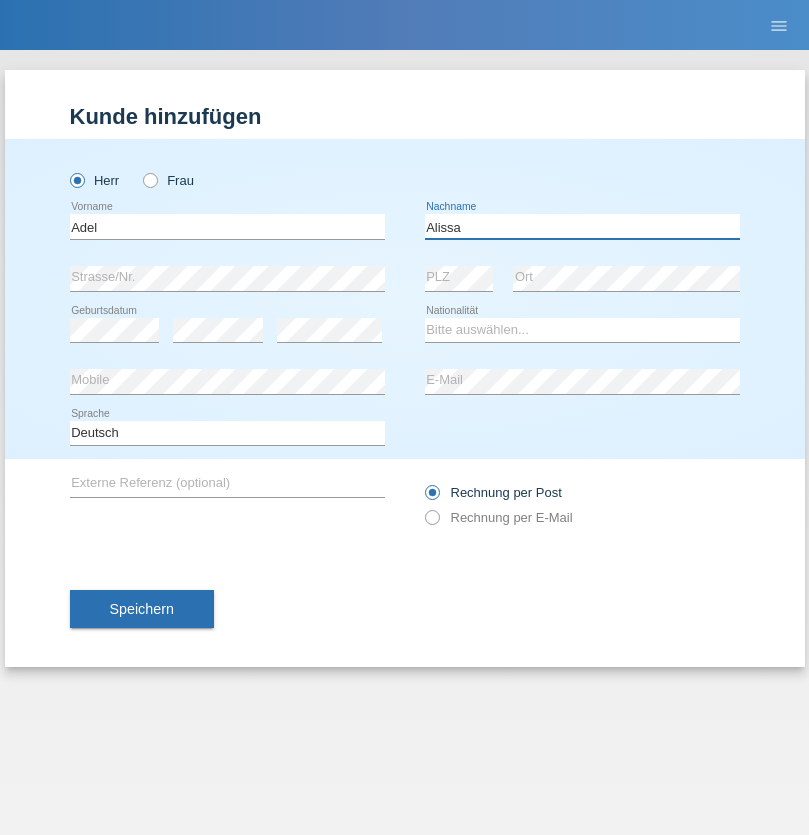 type on "Alissa" 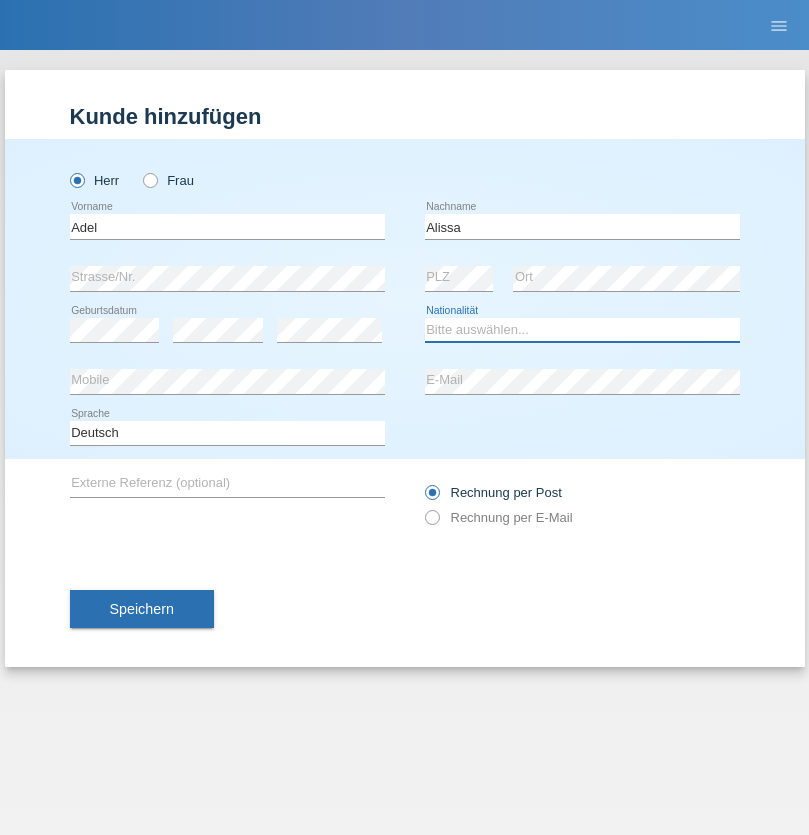 select on "SY" 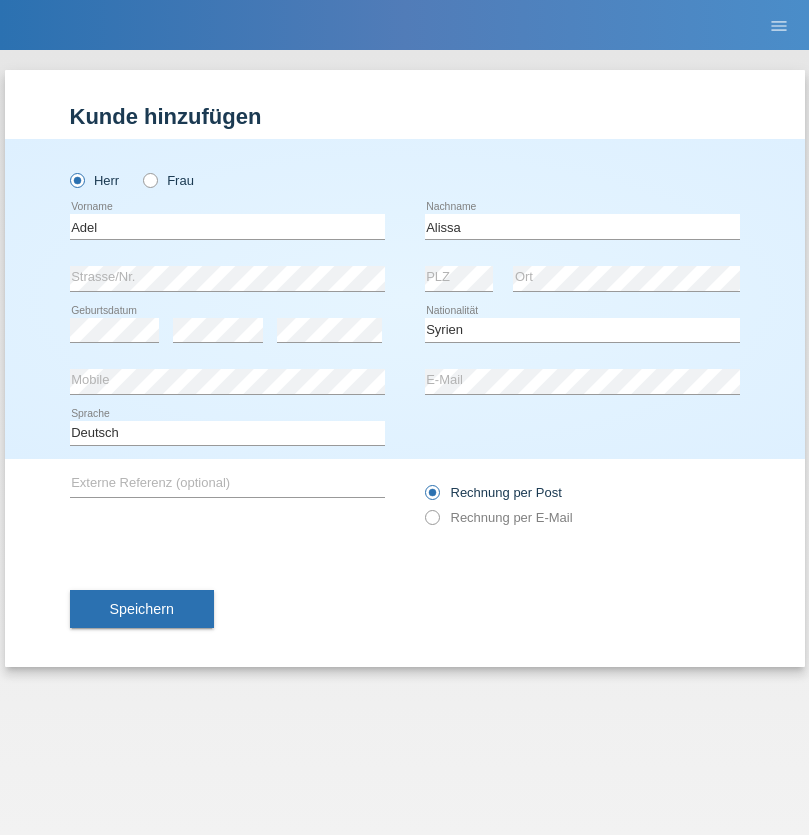 select on "C" 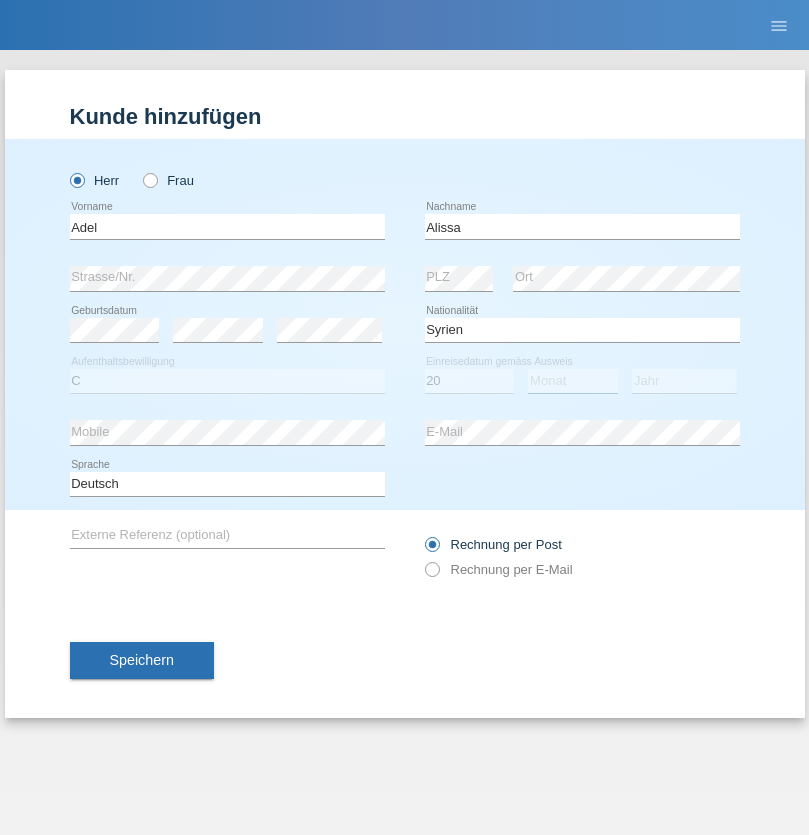 select on "09" 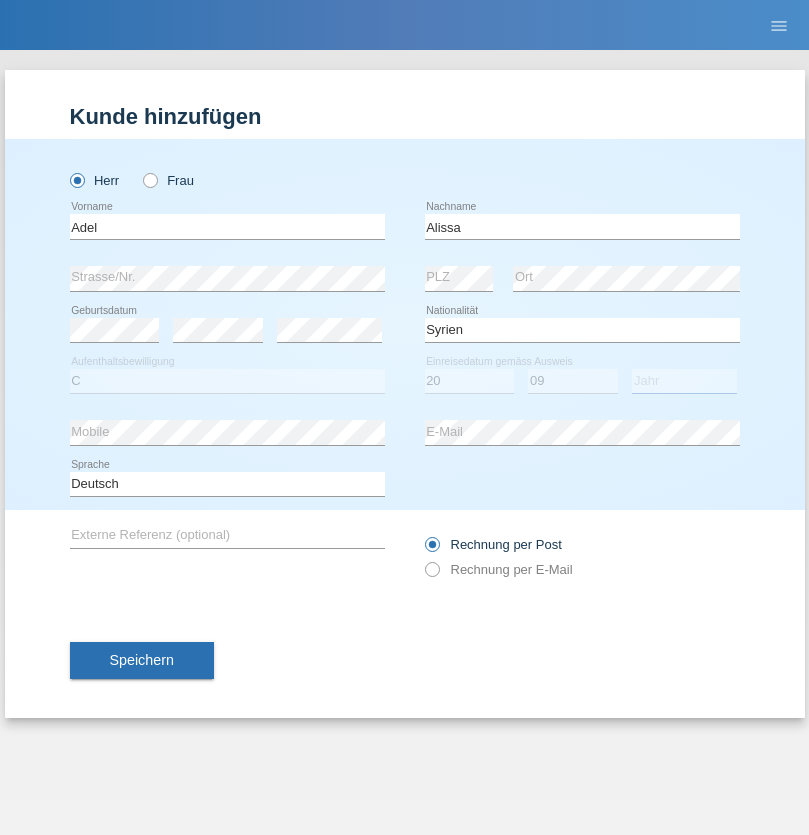 select on "2018" 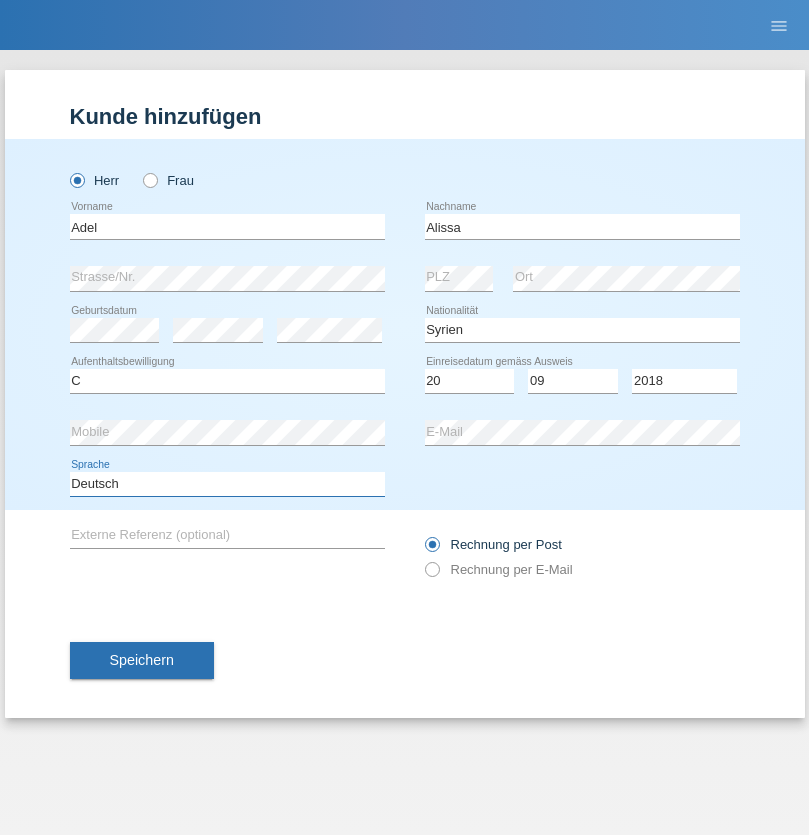 select on "en" 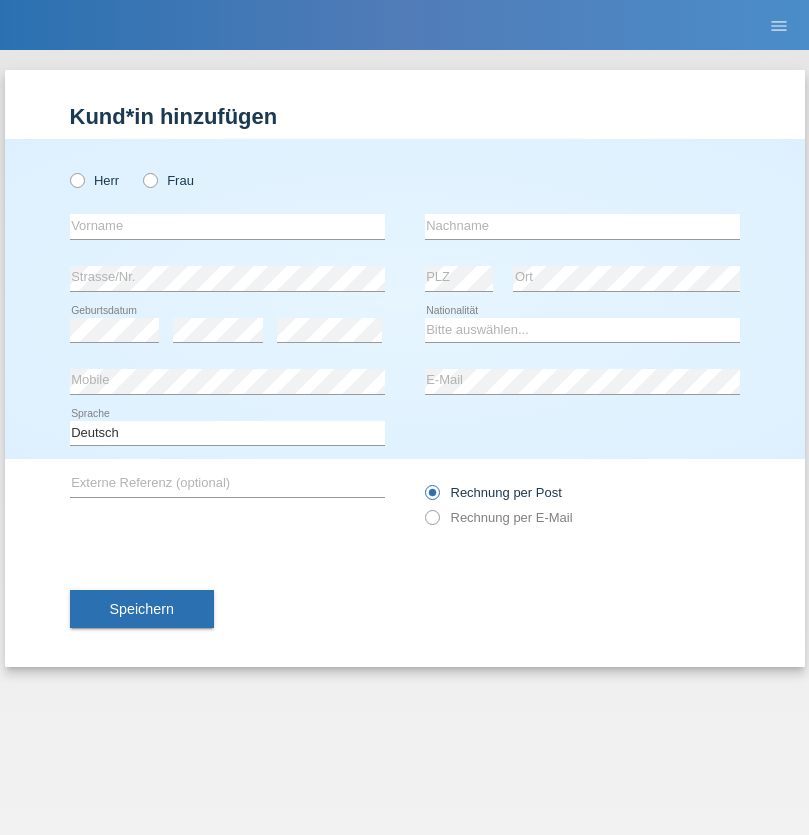 scroll, scrollTop: 0, scrollLeft: 0, axis: both 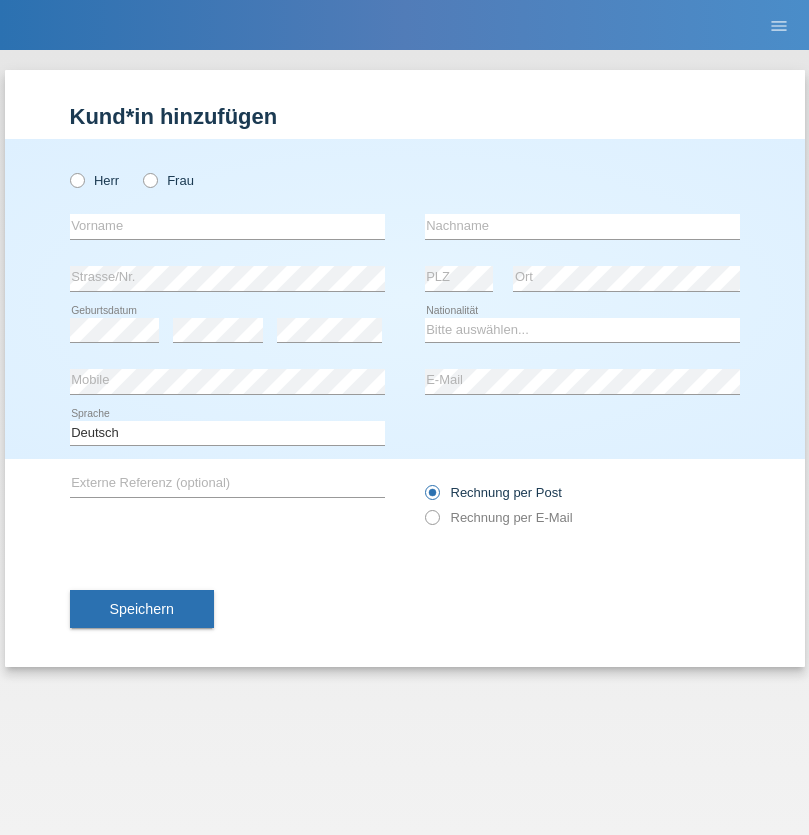 radio on "true" 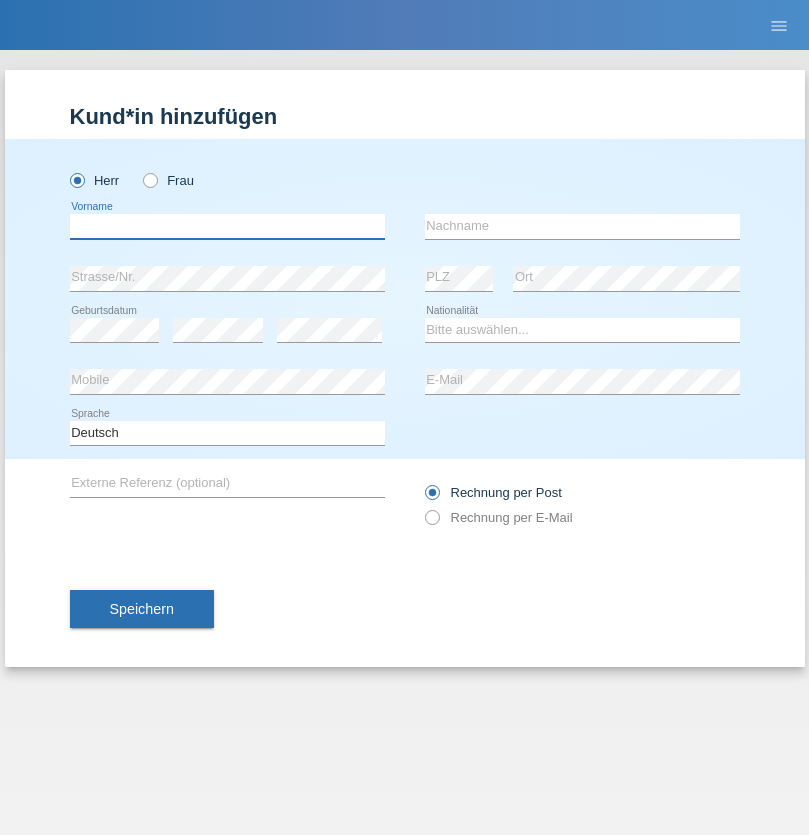 click at bounding box center (227, 226) 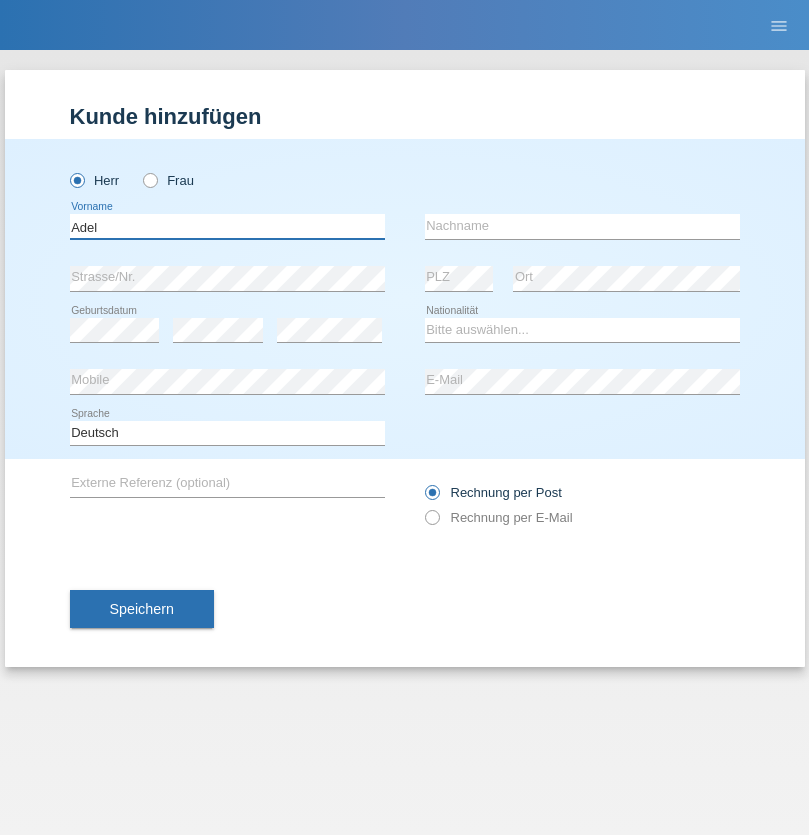 type on "Adel" 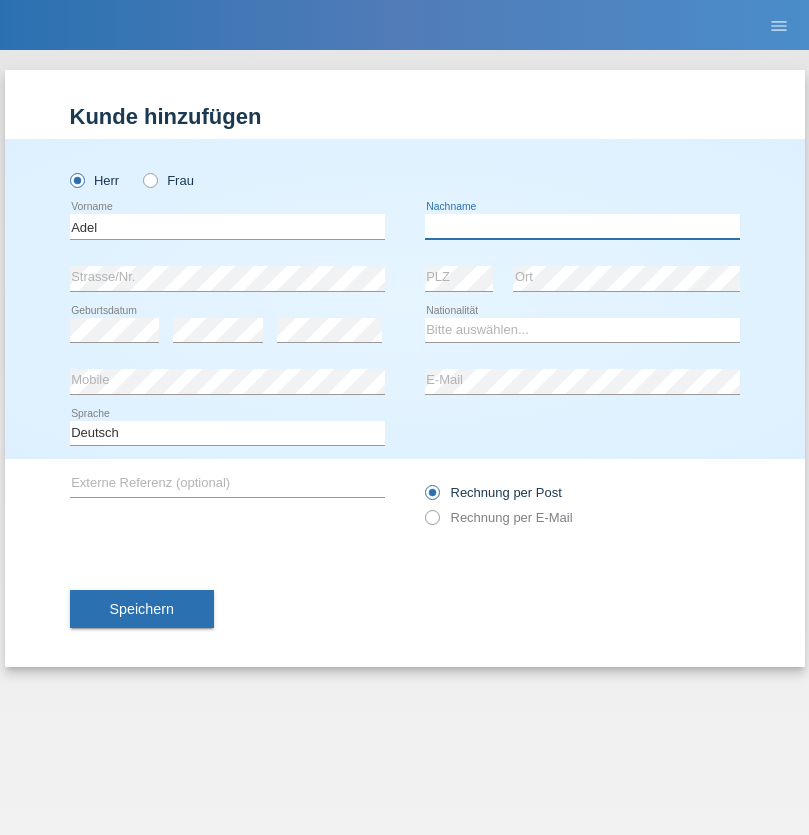 click at bounding box center [582, 226] 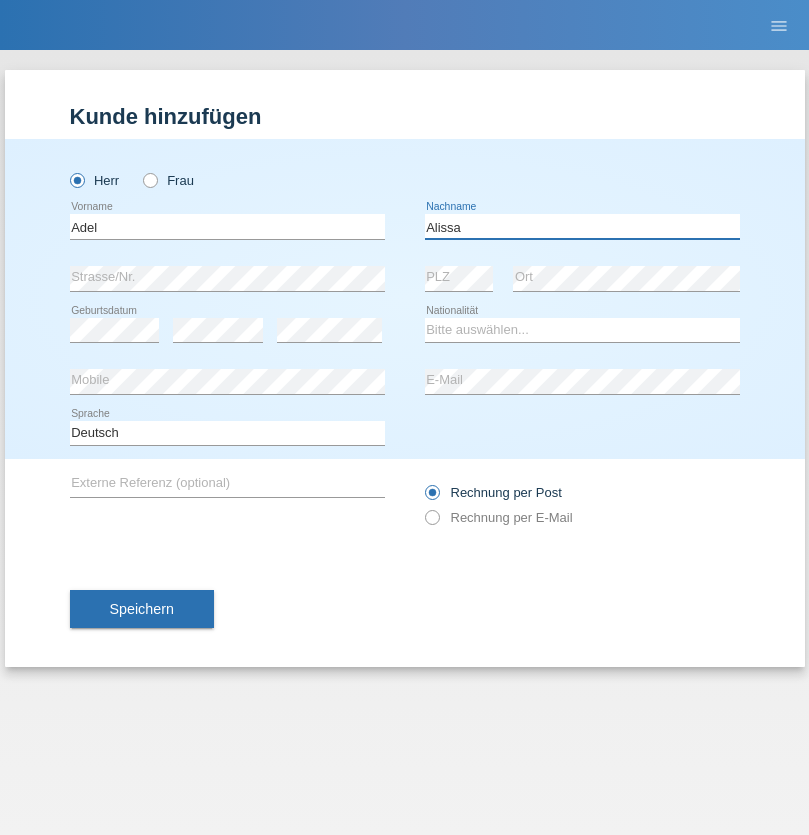 type on "Alissa" 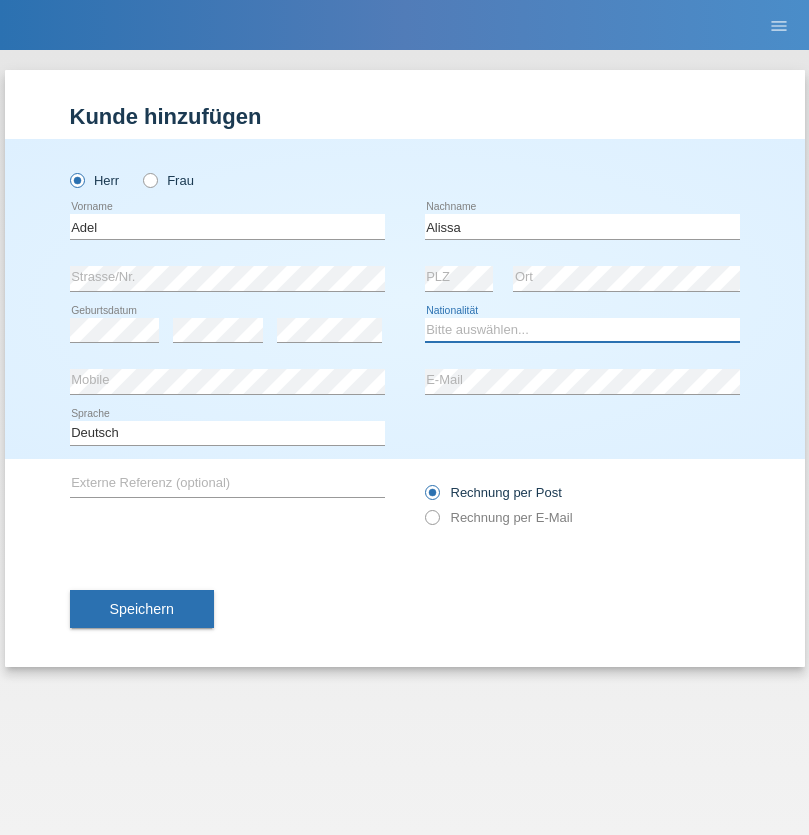 select on "SY" 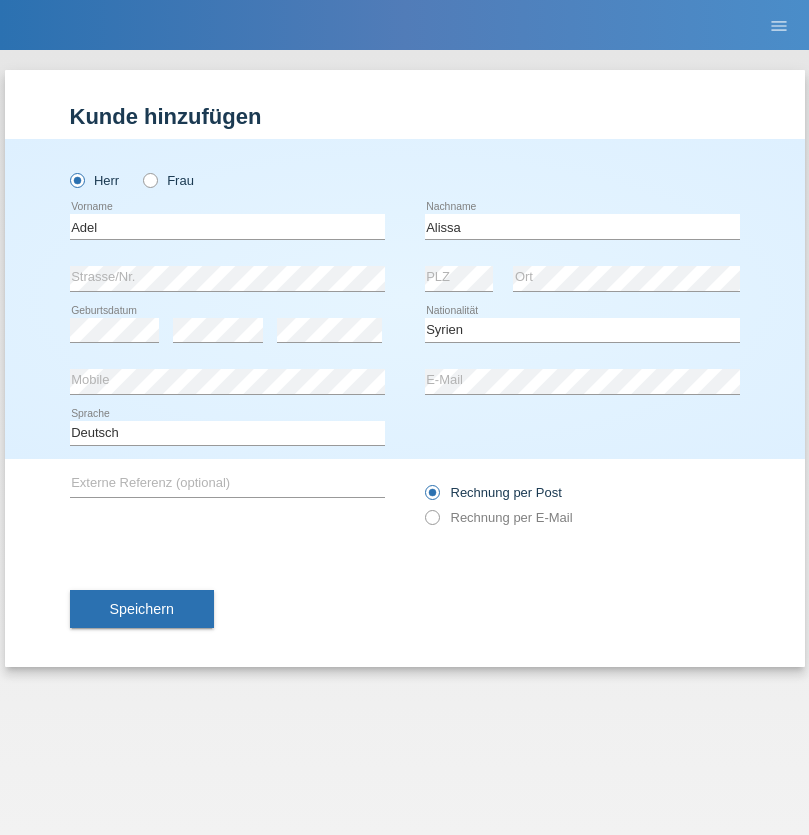 select on "C" 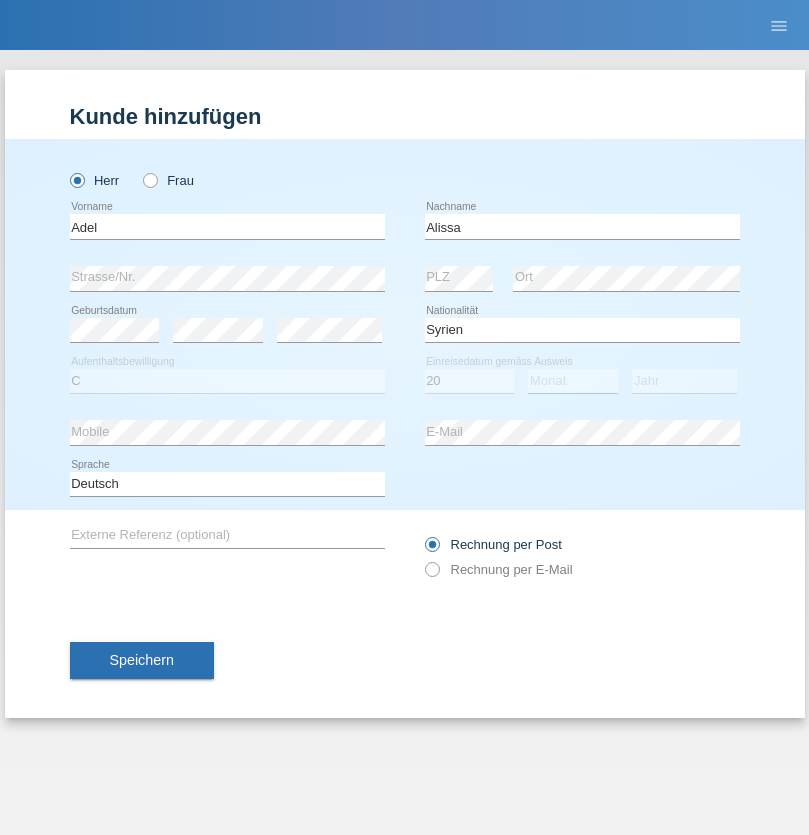 select on "09" 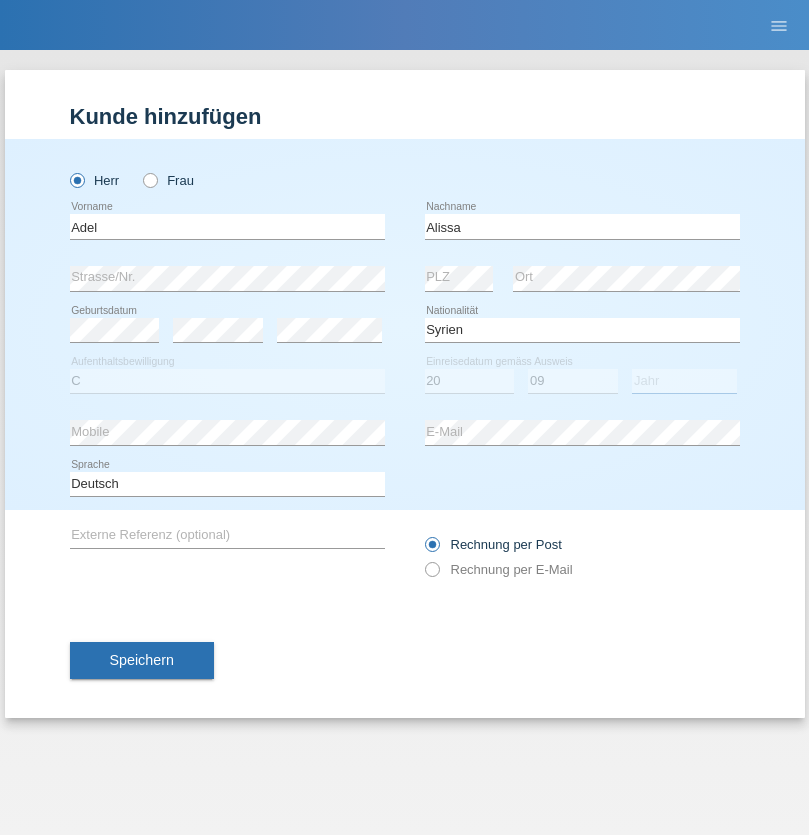 select on "2018" 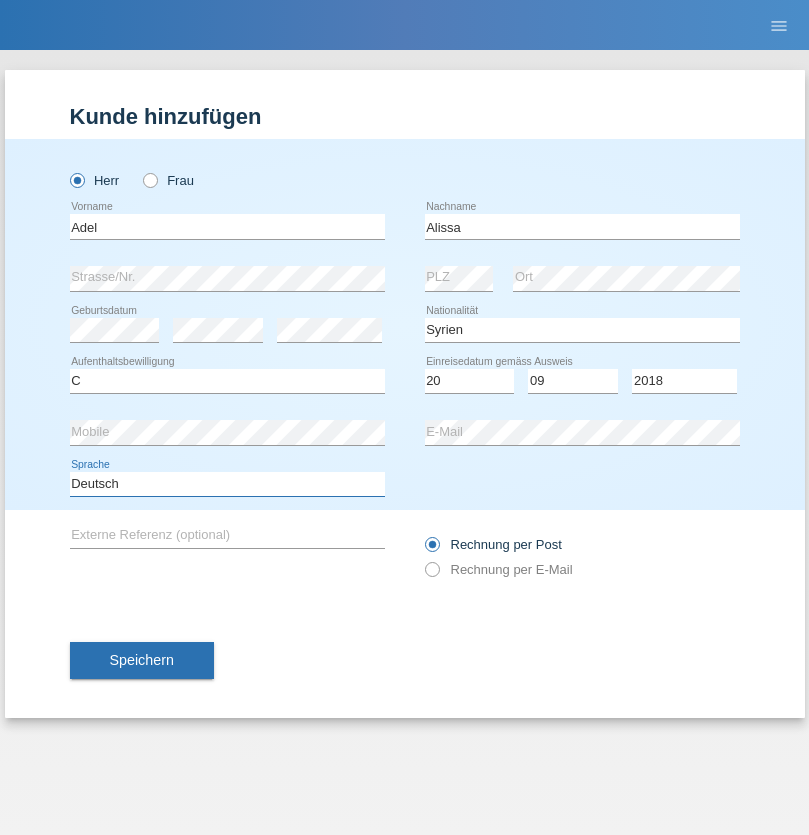 select on "en" 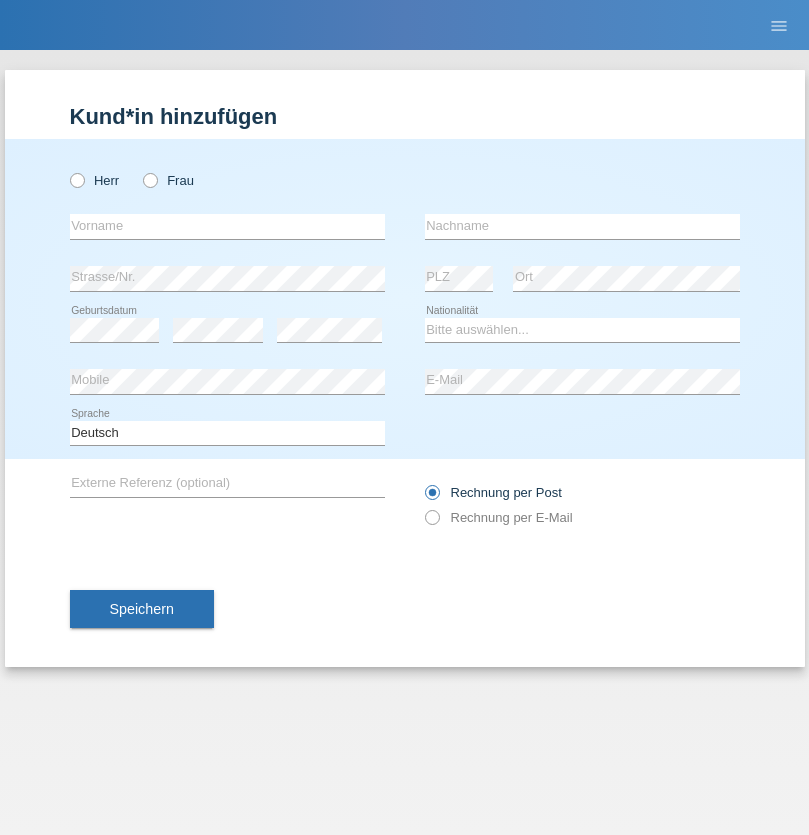 scroll, scrollTop: 0, scrollLeft: 0, axis: both 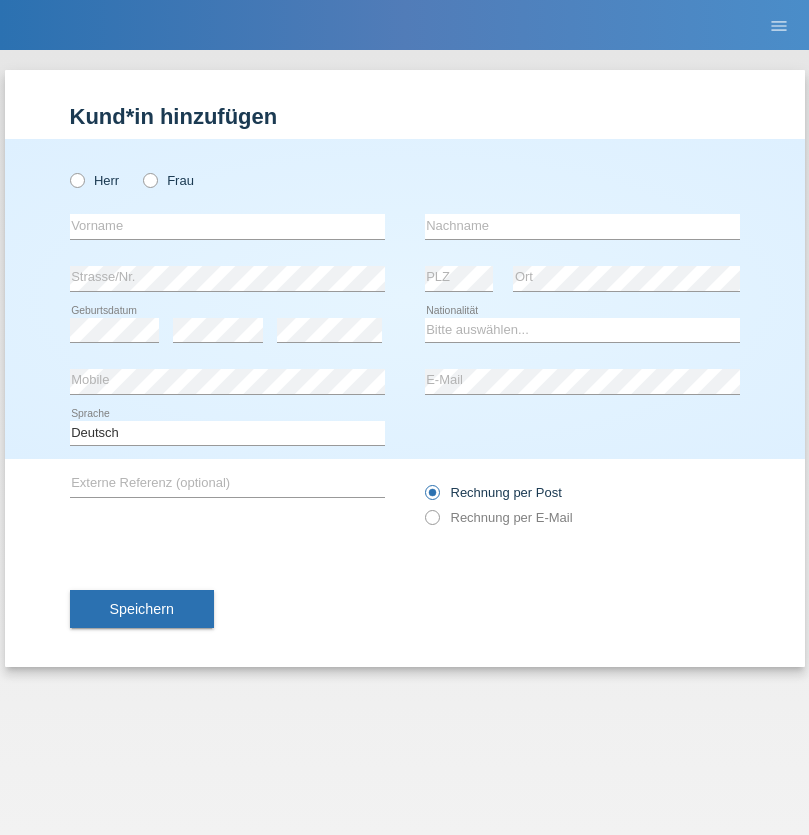 radio on "true" 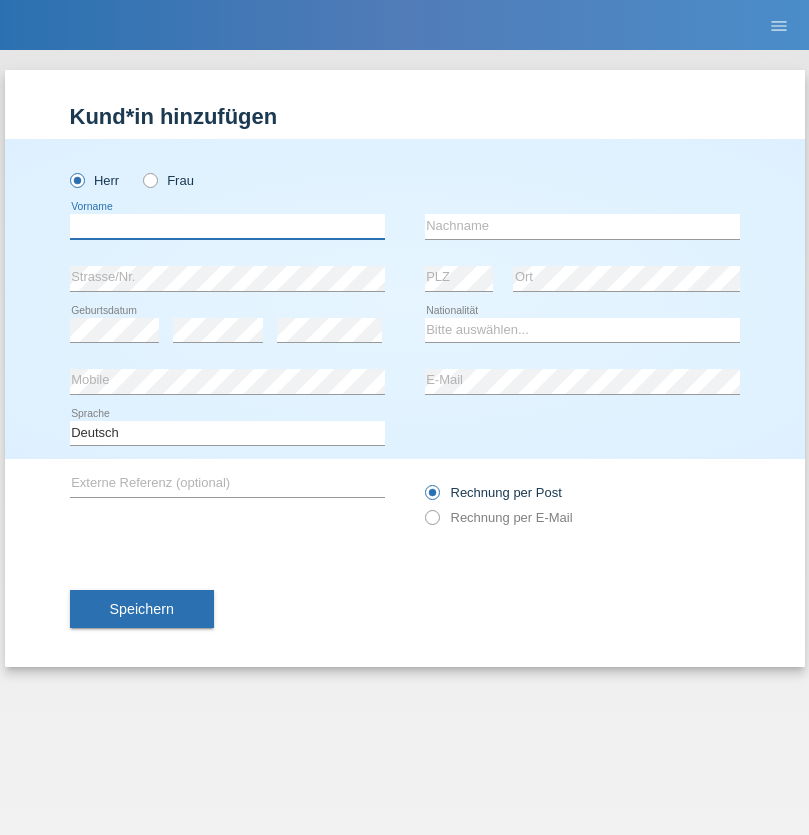 click at bounding box center [227, 226] 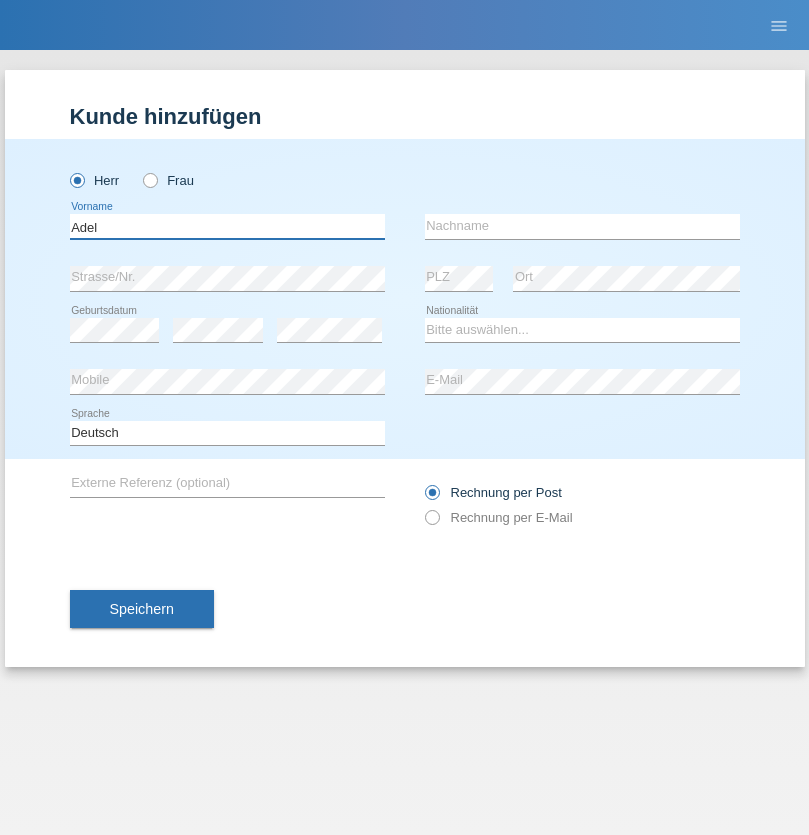 type on "Adel" 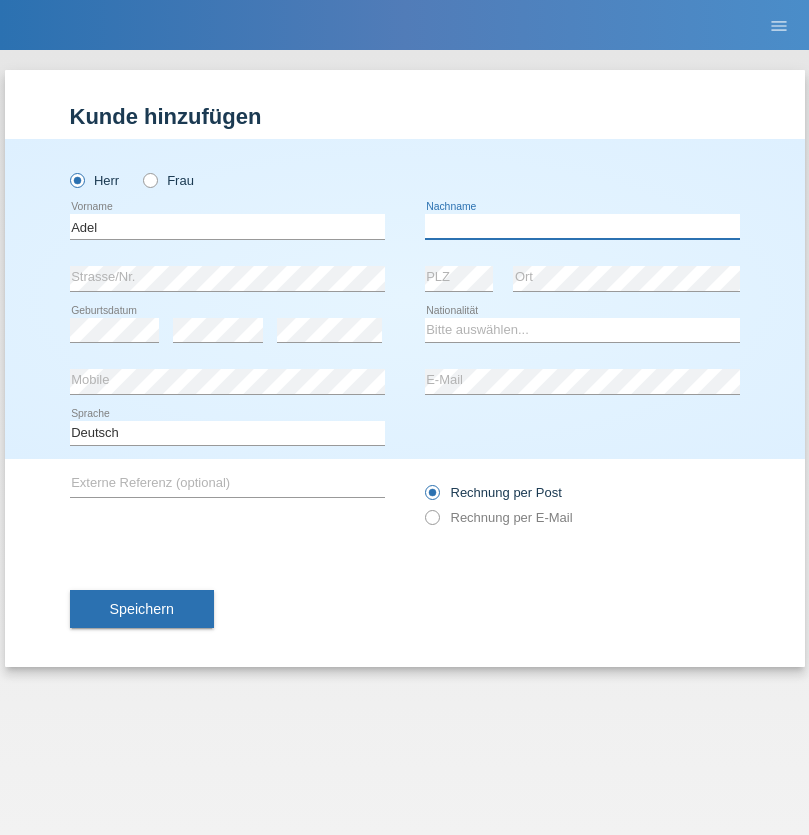click at bounding box center [582, 226] 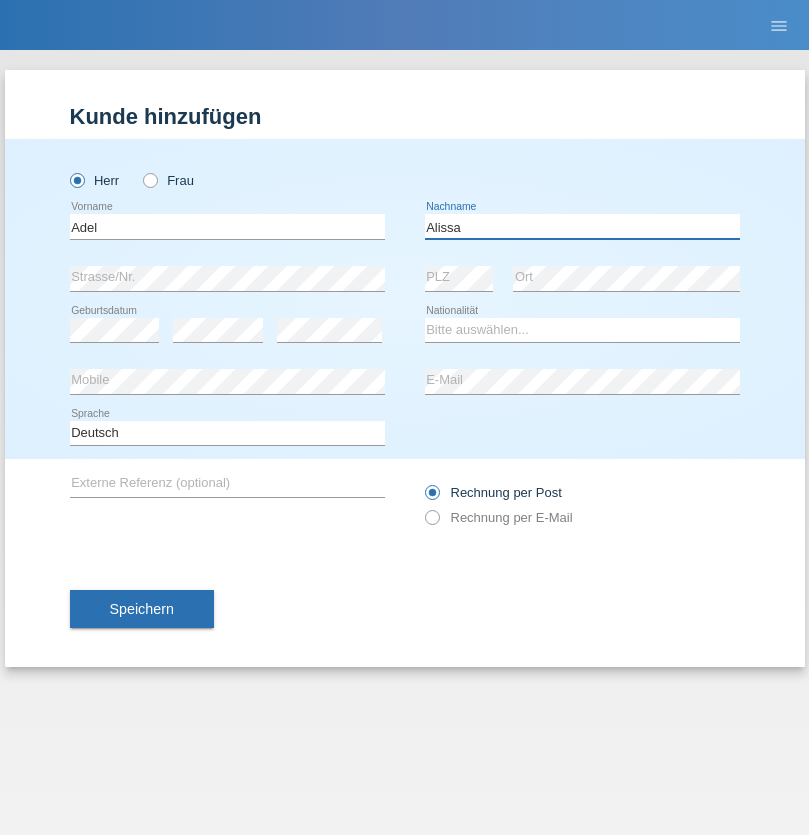 type on "Alissa" 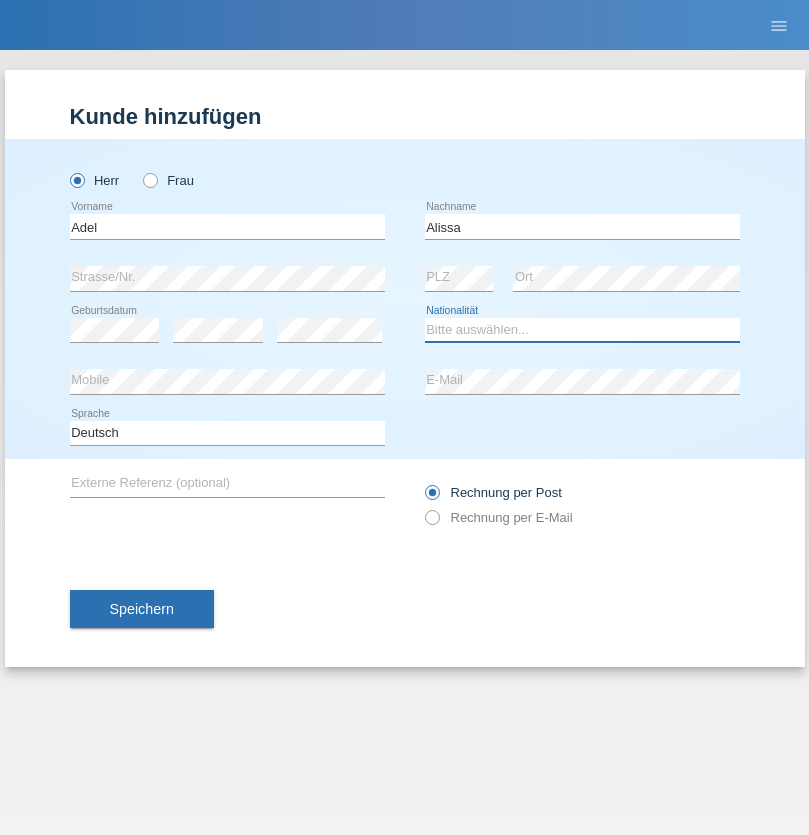 select on "SY" 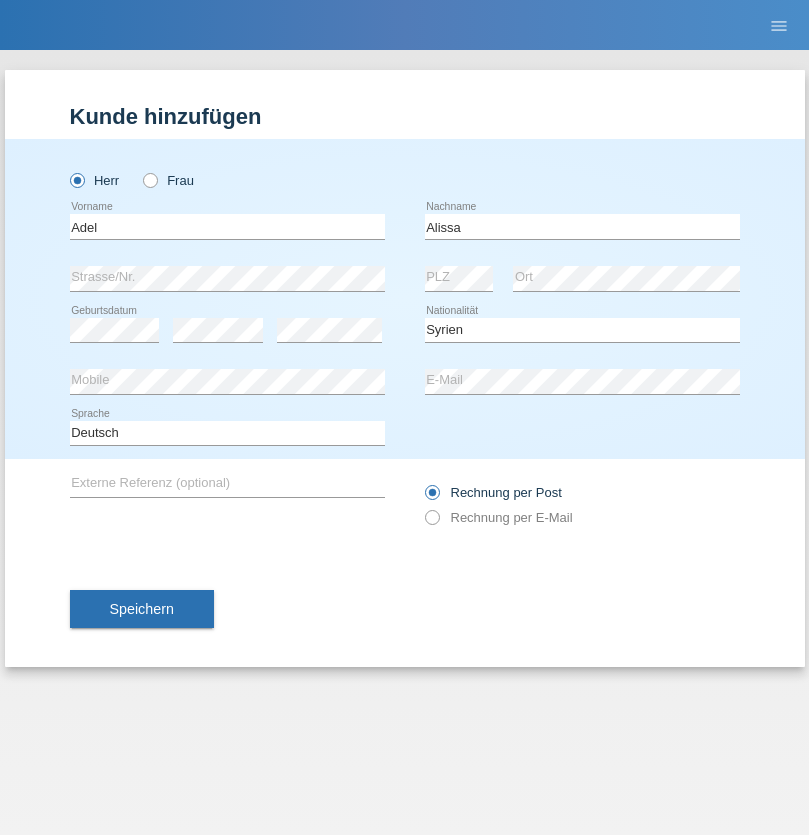 select on "C" 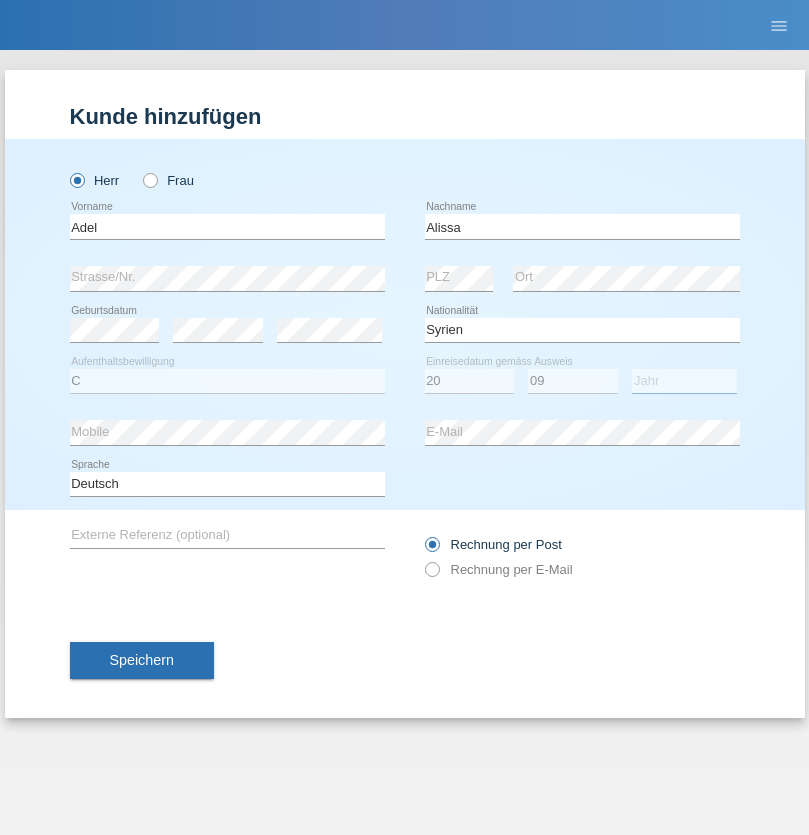 select on "2018" 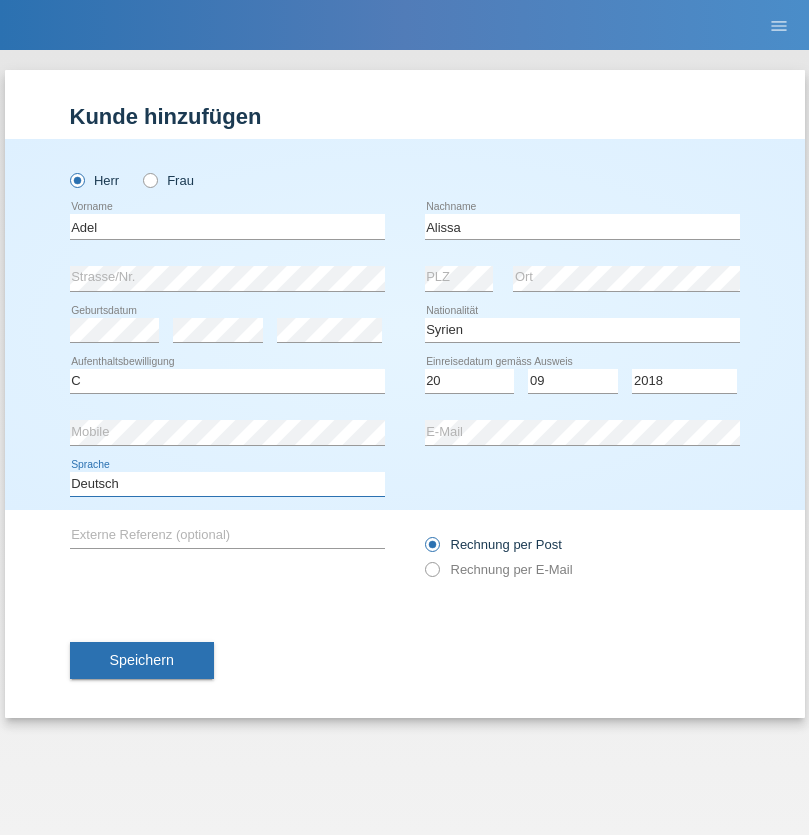 select on "en" 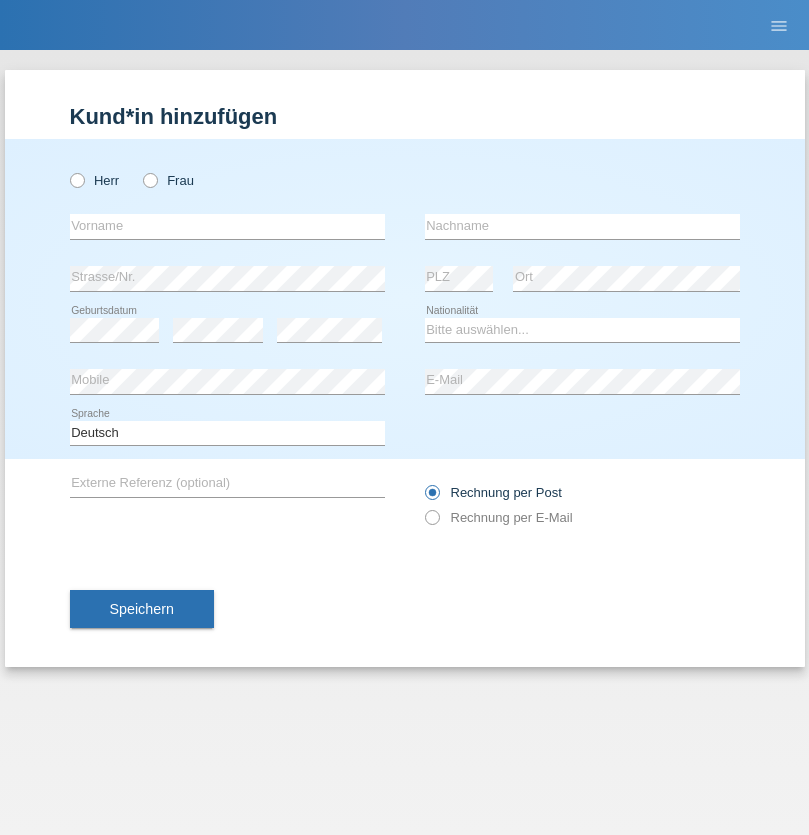 scroll, scrollTop: 0, scrollLeft: 0, axis: both 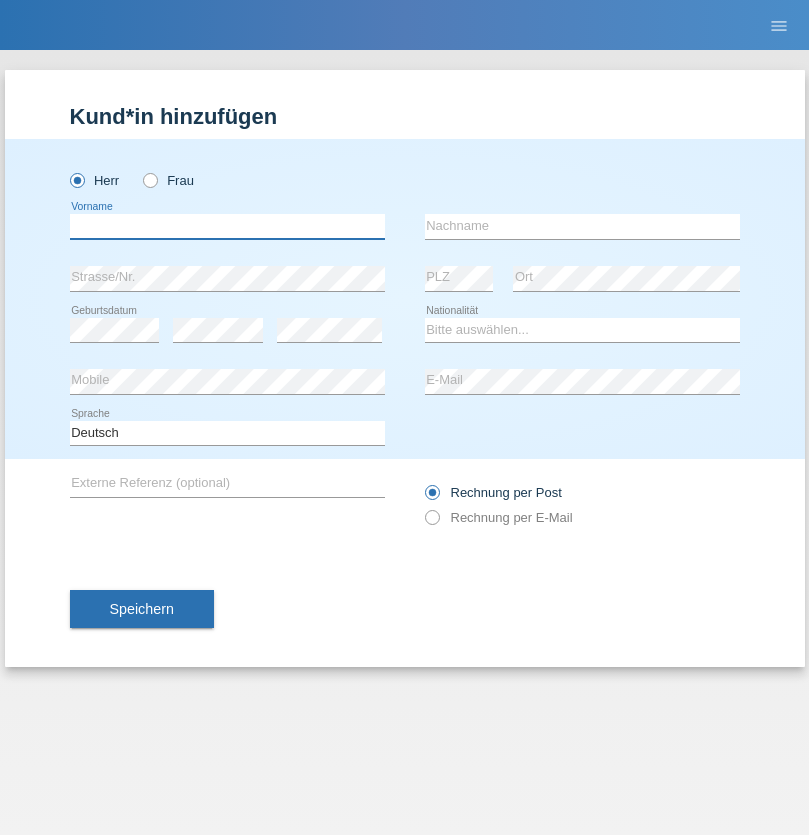click at bounding box center (227, 226) 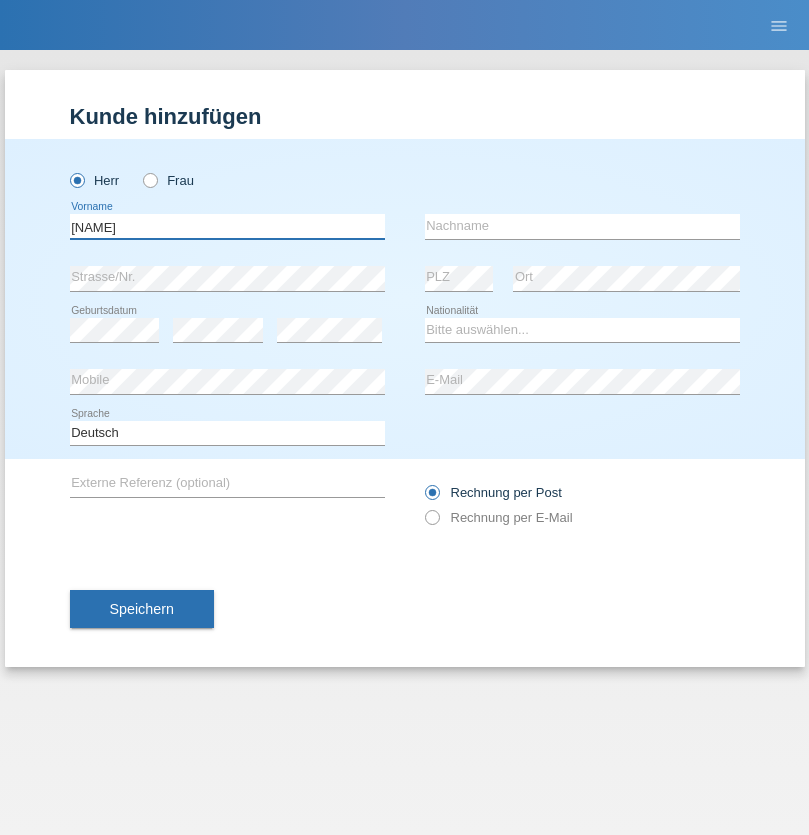 type on "Mende" 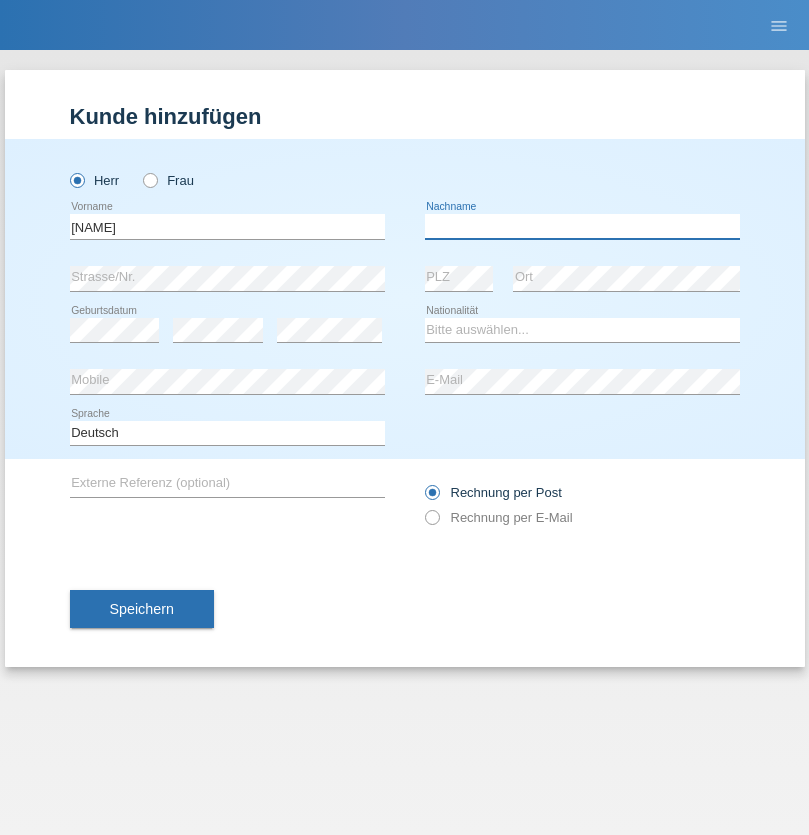 click at bounding box center (582, 226) 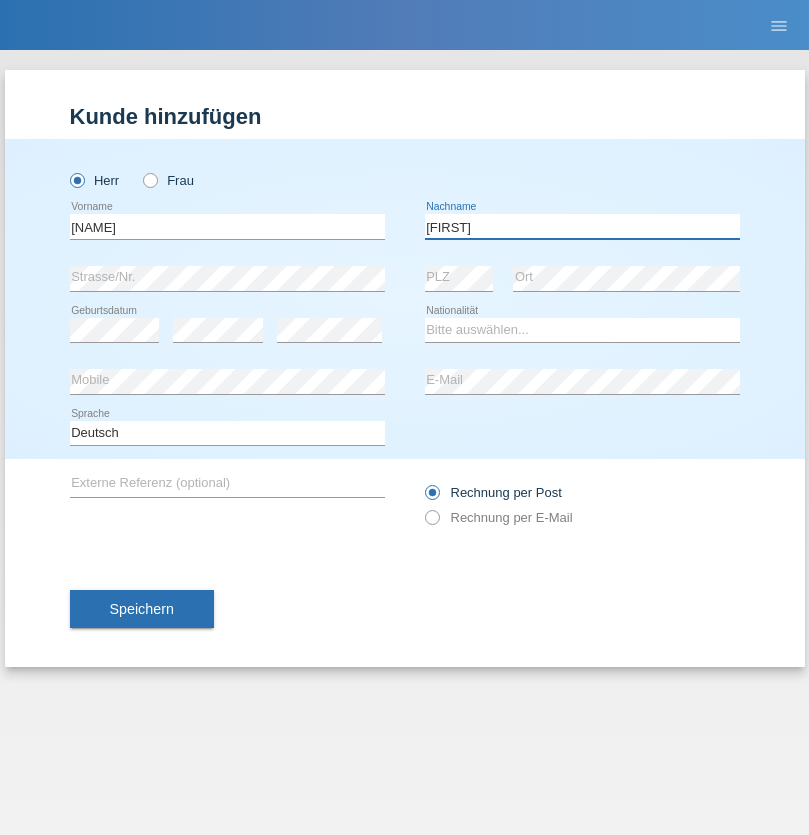 type on "[FIRST]" 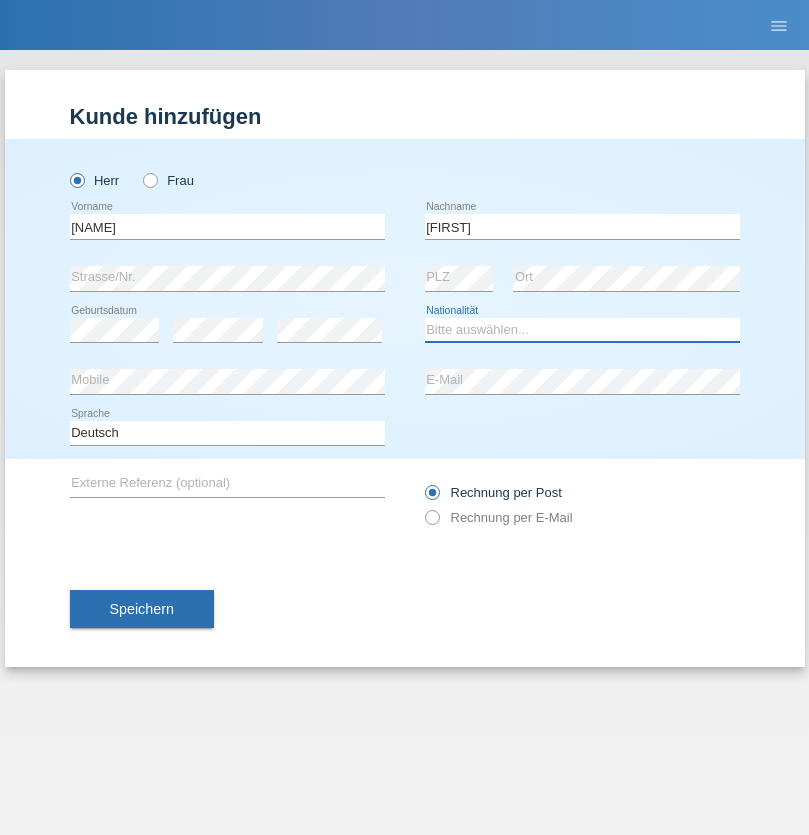 select on "DE" 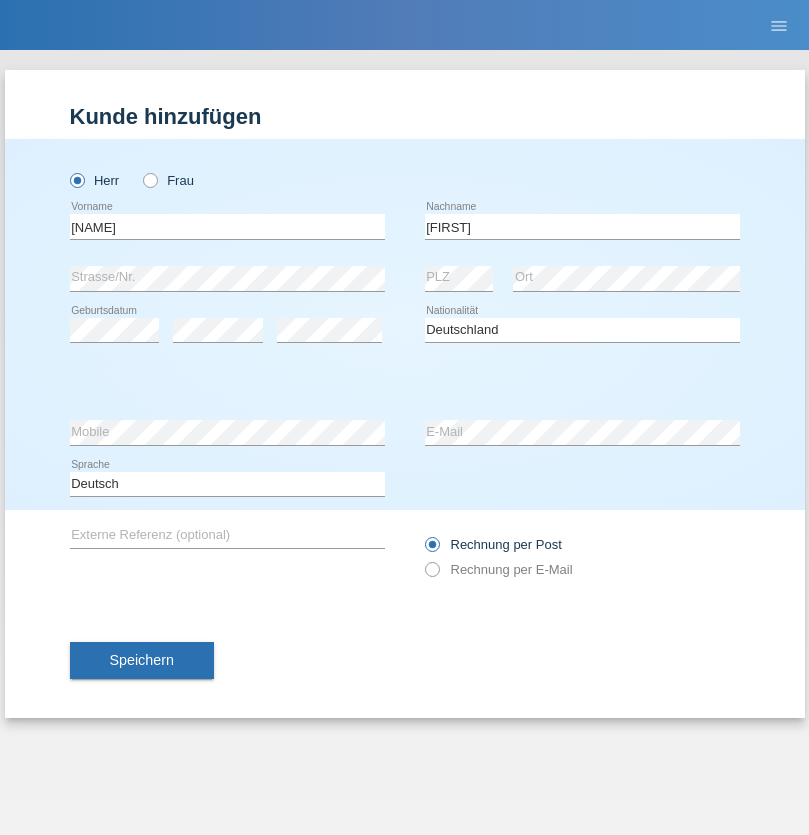 select on "C" 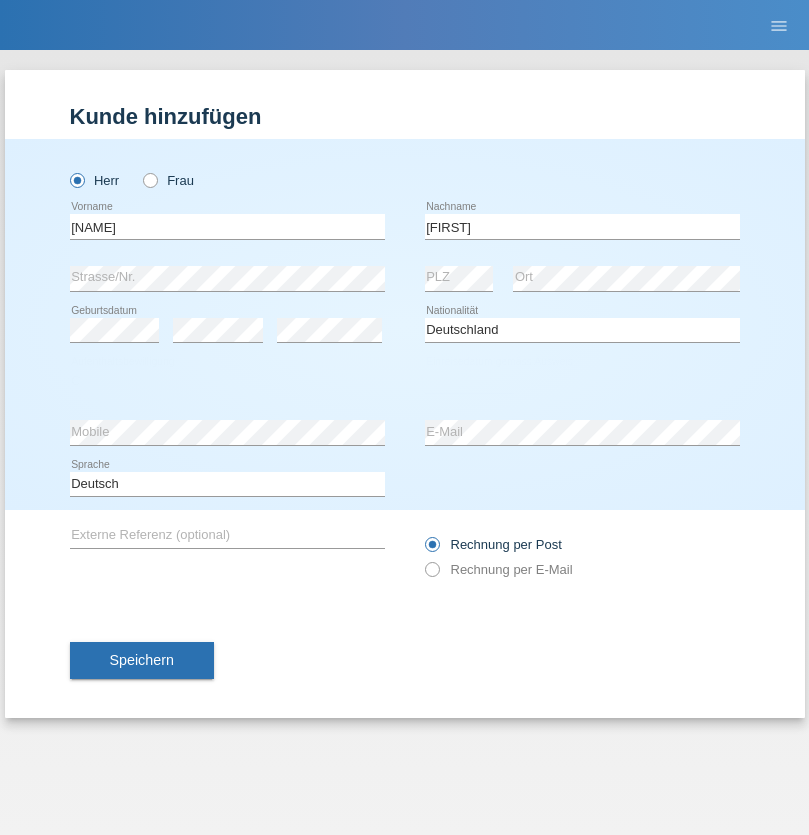 select on "01" 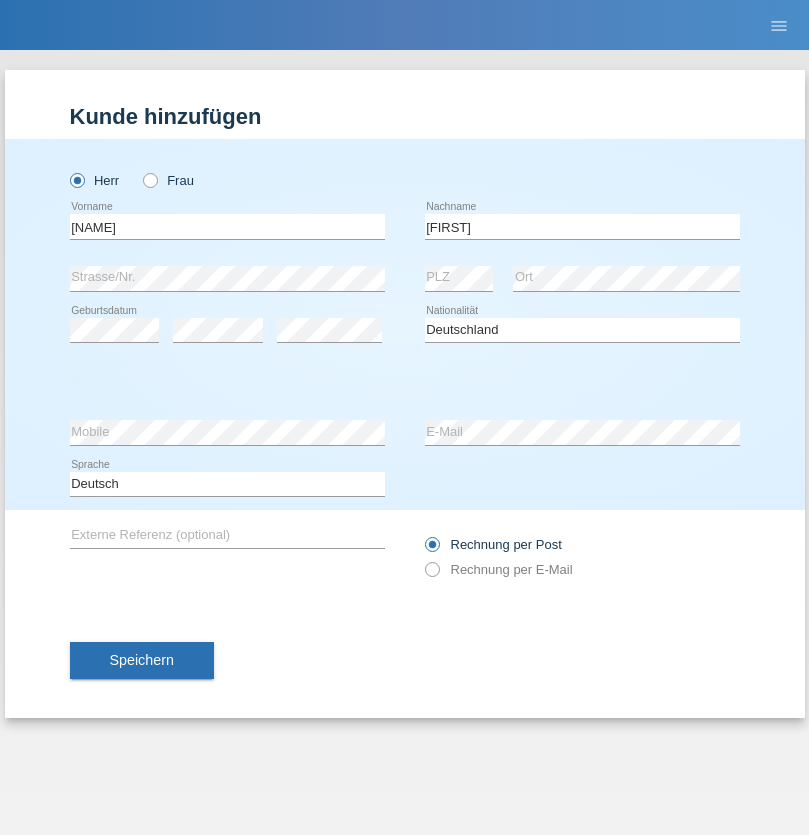 select on "05" 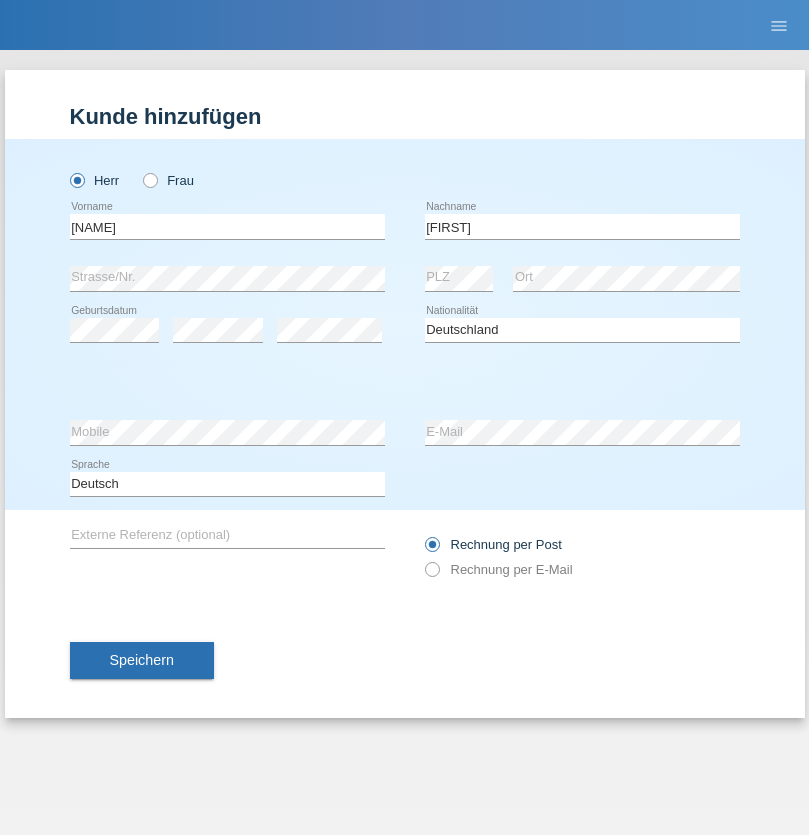 select on "2009" 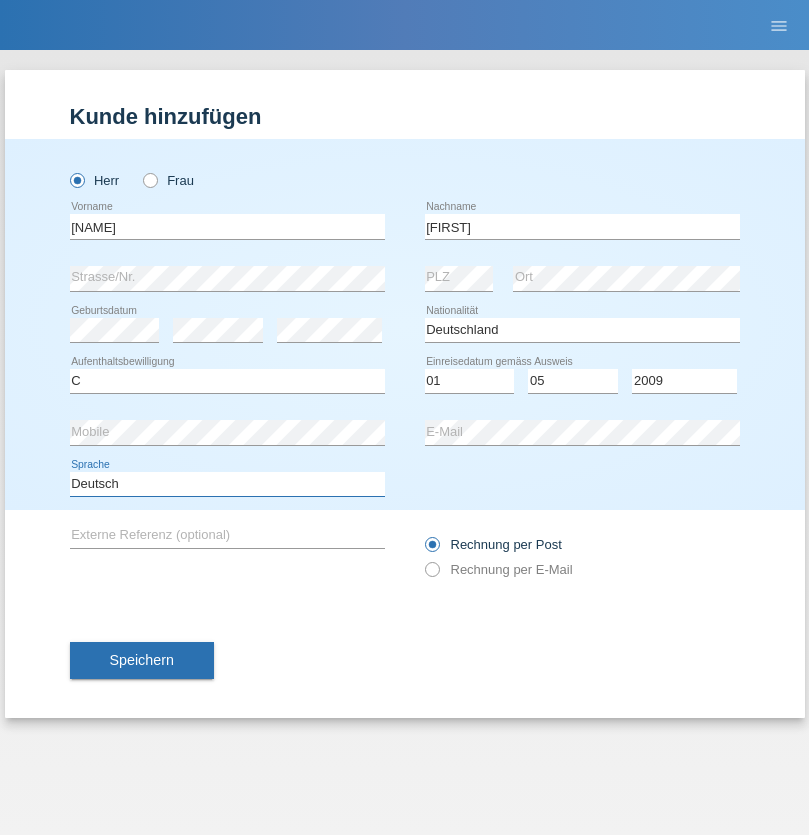 select on "en" 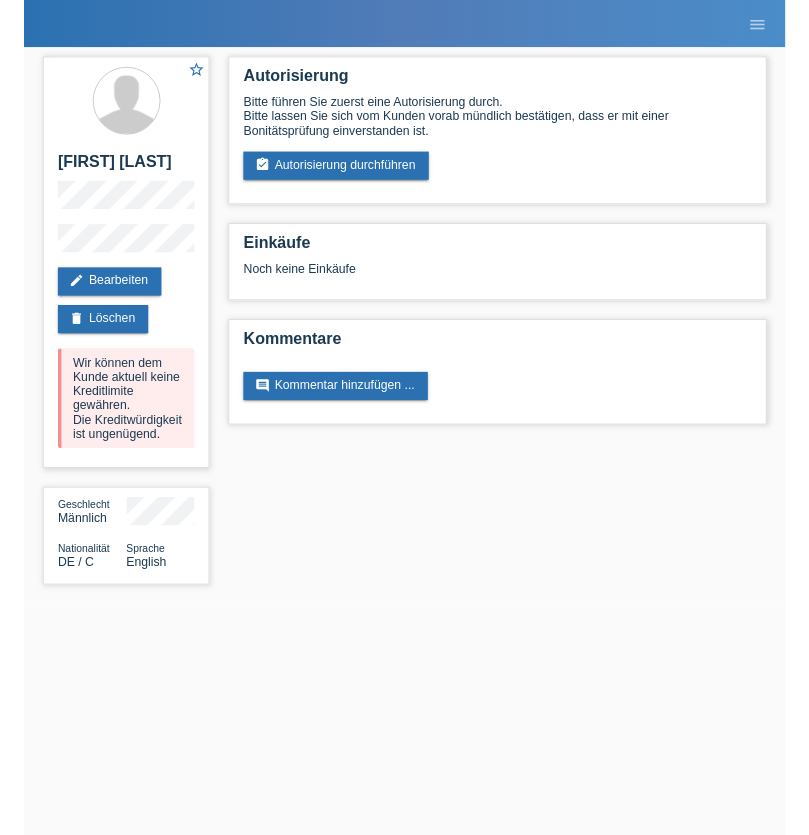 scroll, scrollTop: 0, scrollLeft: 0, axis: both 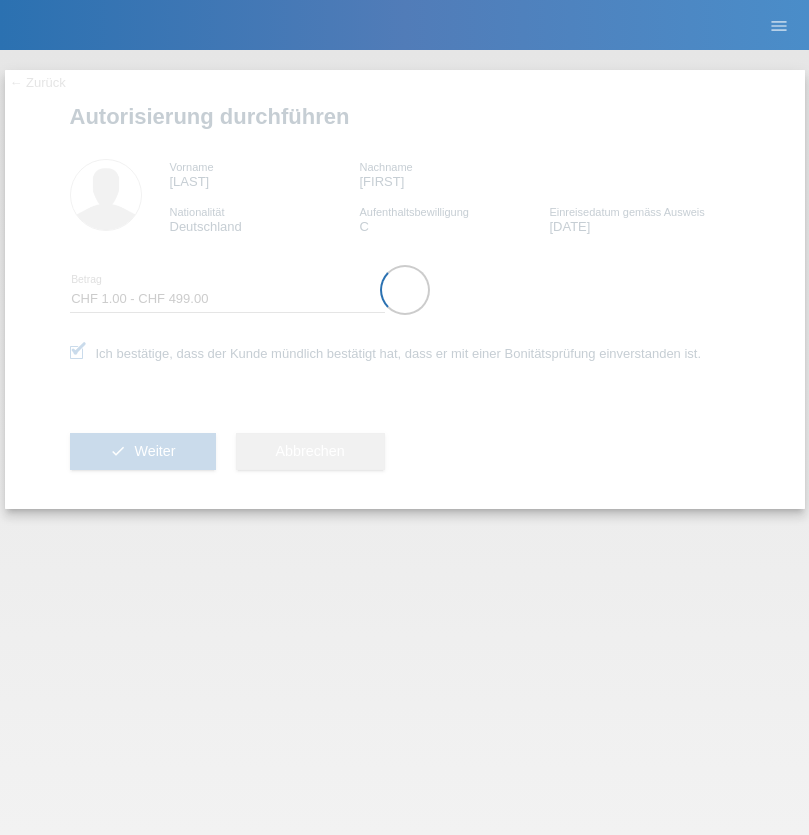 select on "1" 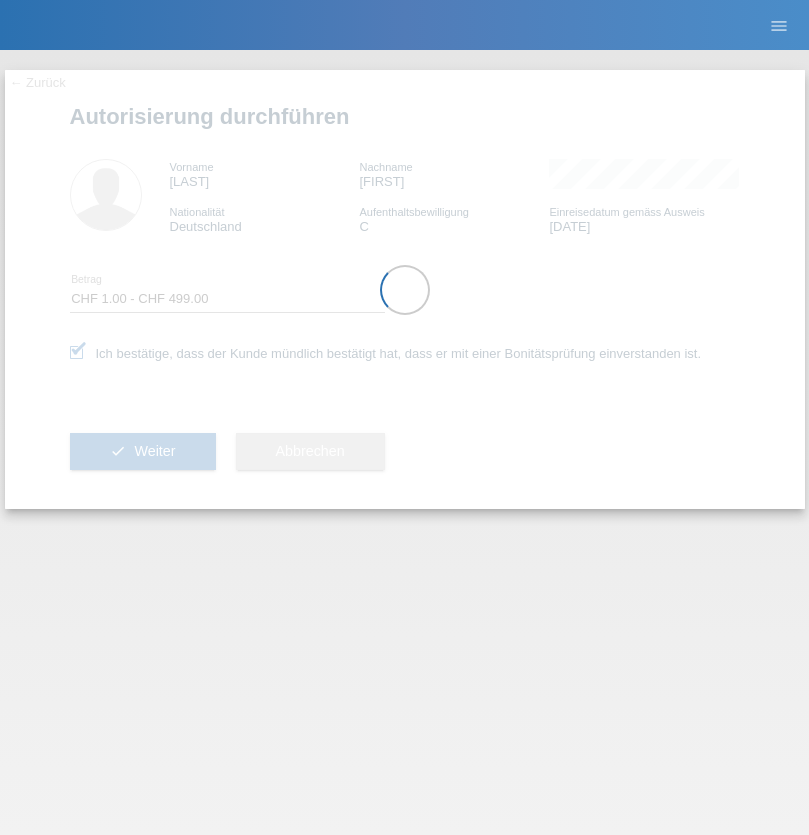 scroll, scrollTop: 0, scrollLeft: 0, axis: both 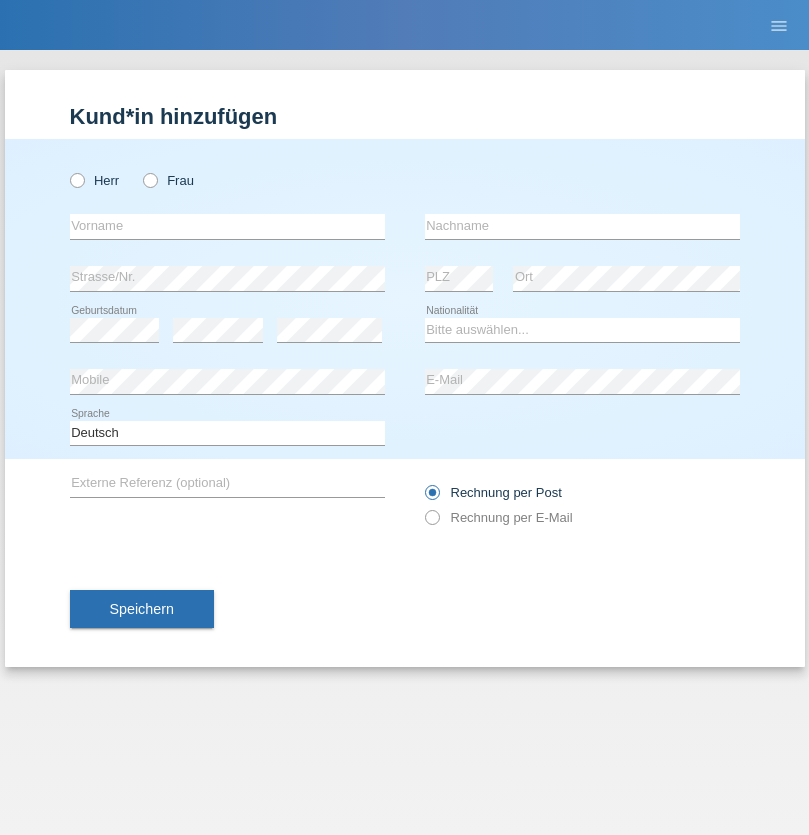 radio on "true" 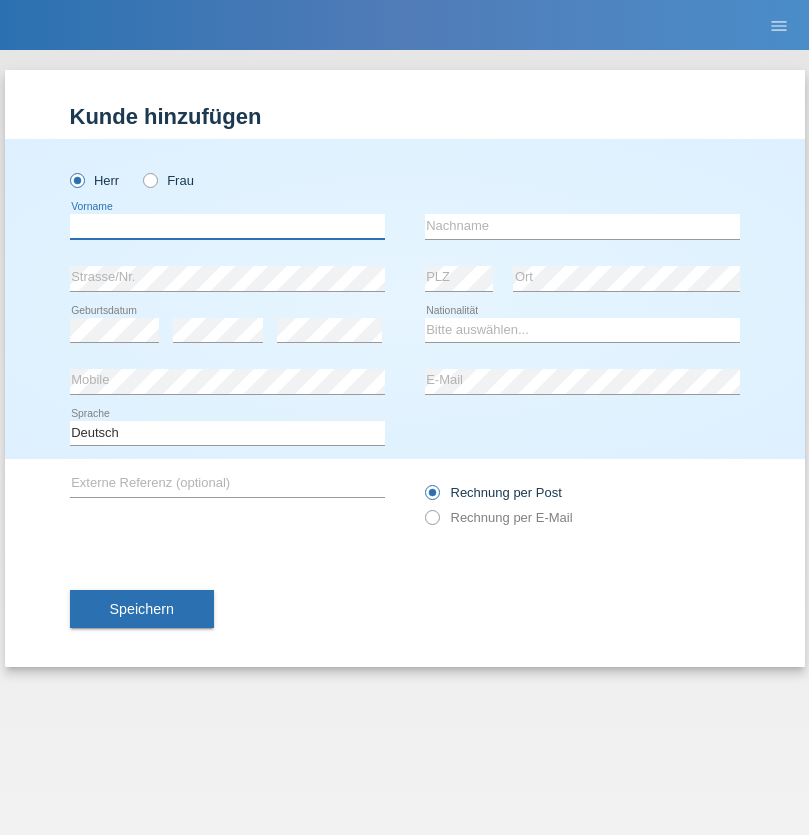click at bounding box center (227, 226) 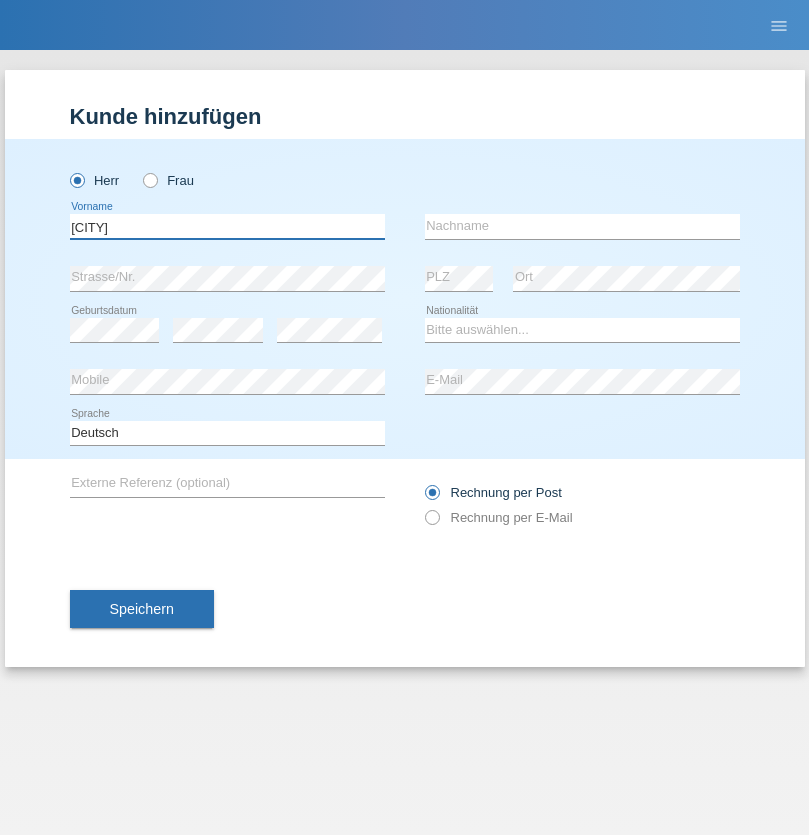 type on "Mende" 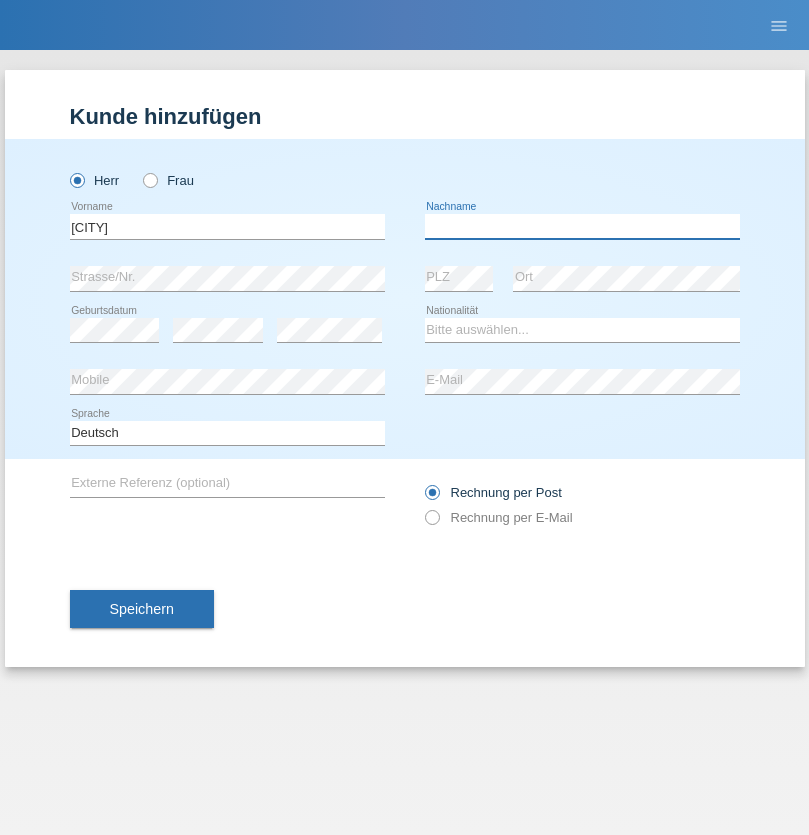 click at bounding box center [582, 226] 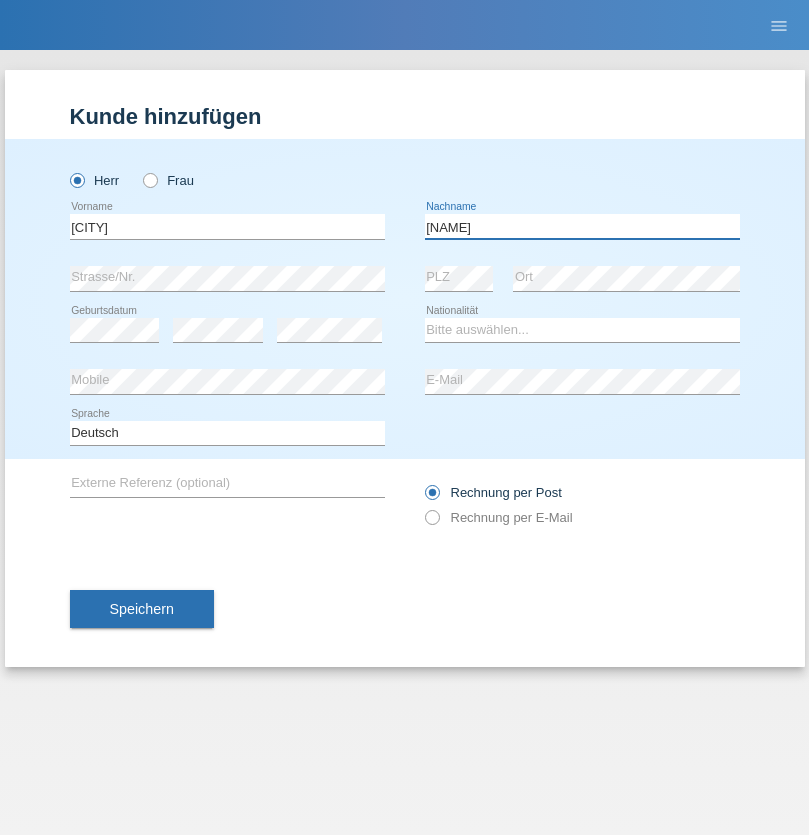 type on "[FIRST]" 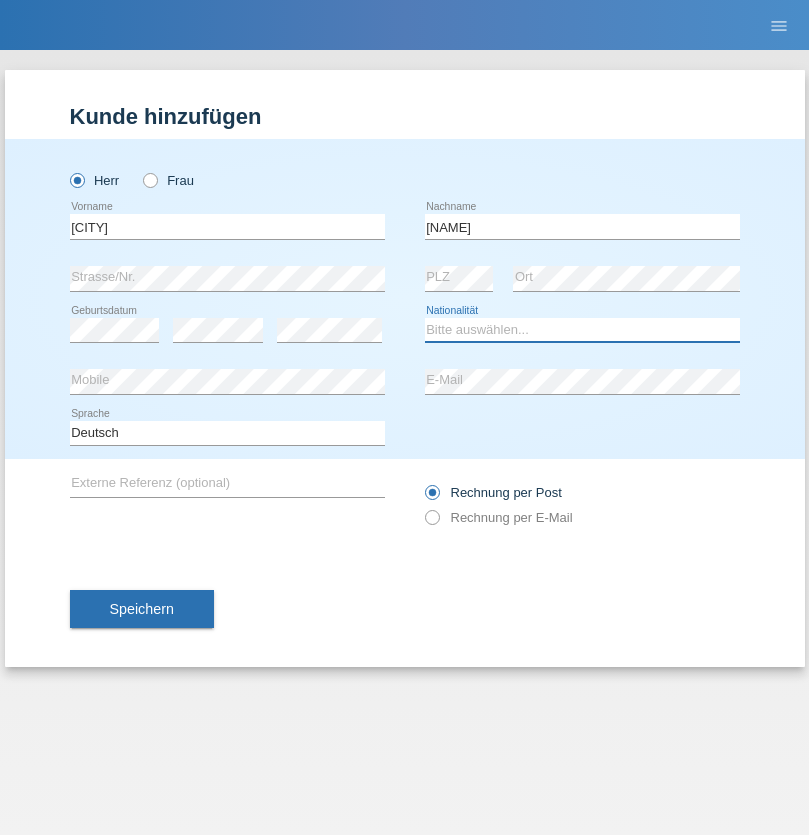 select on "DE" 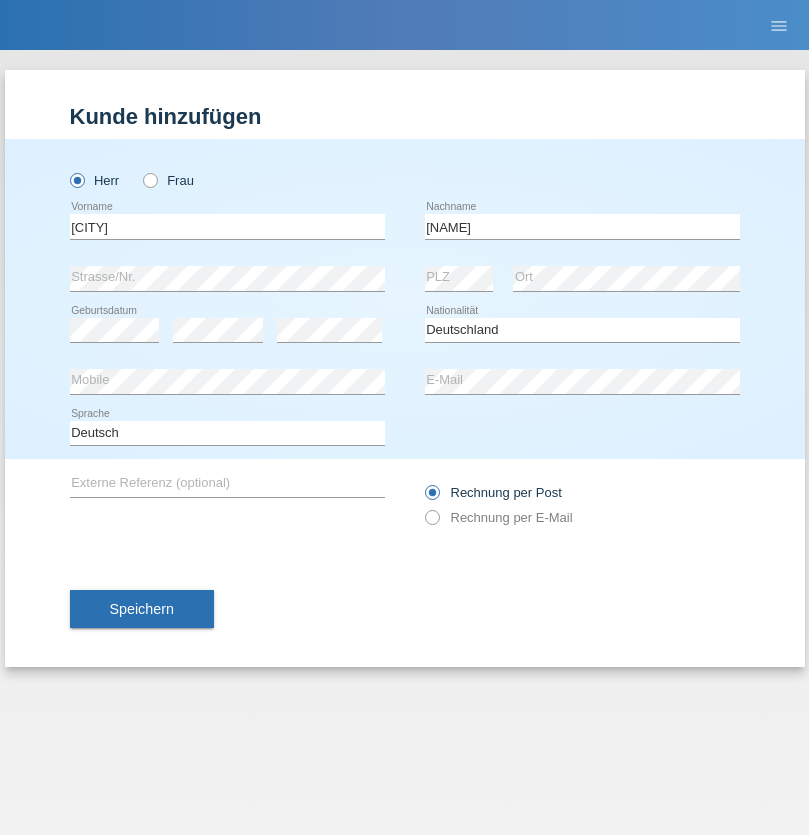 select on "C" 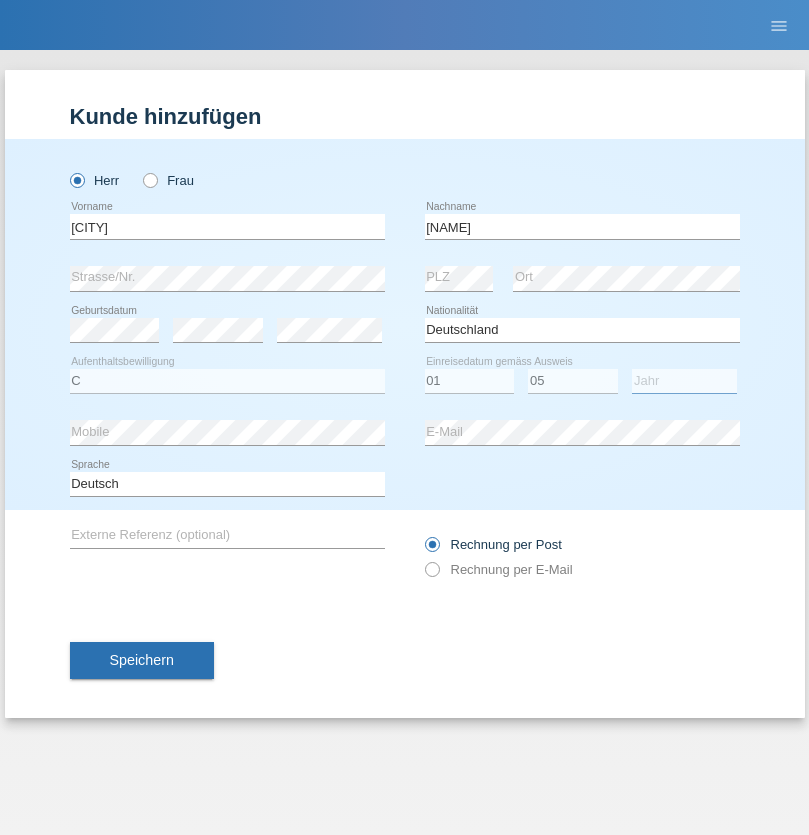 select on "2009" 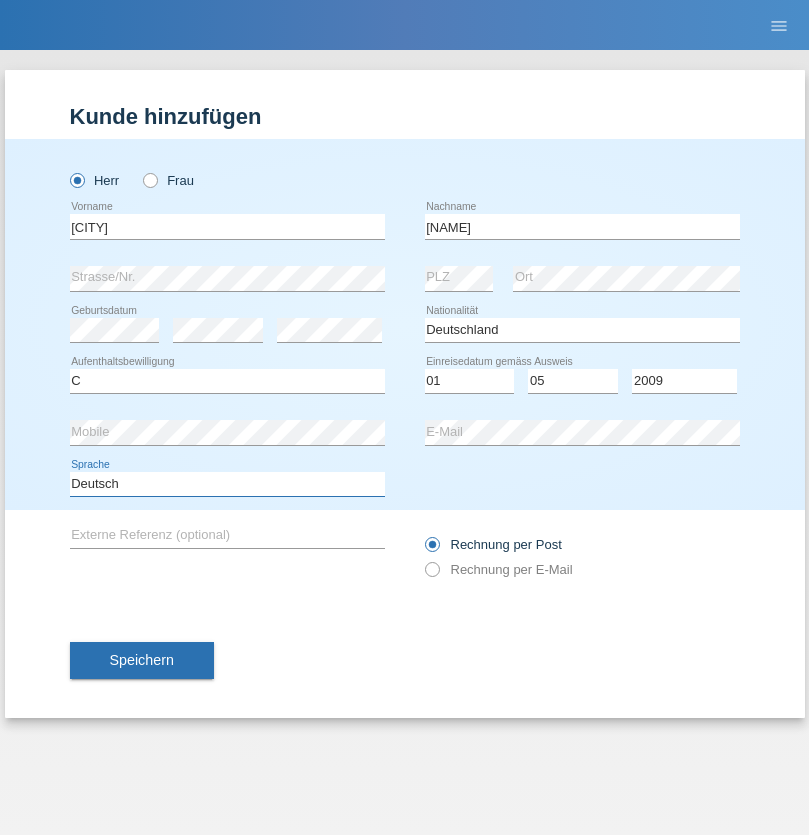 select on "en" 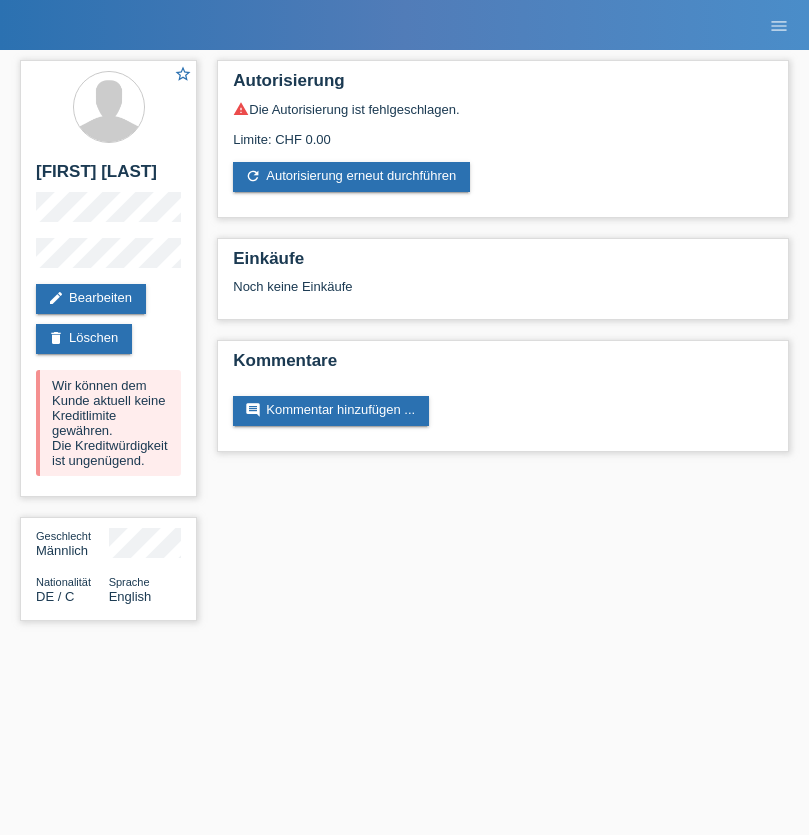 scroll, scrollTop: 0, scrollLeft: 0, axis: both 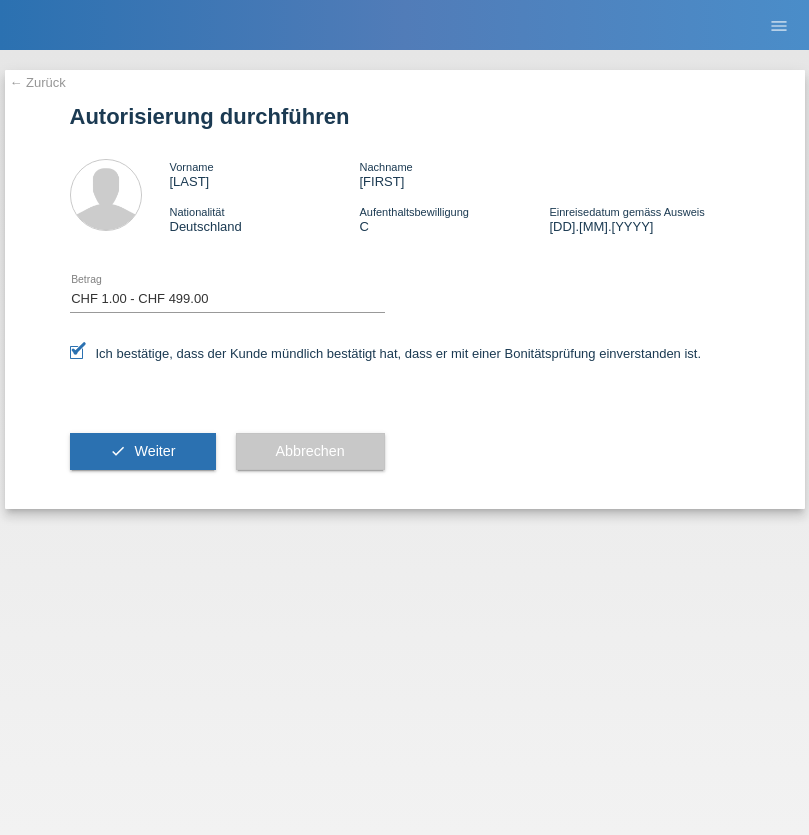 select on "1" 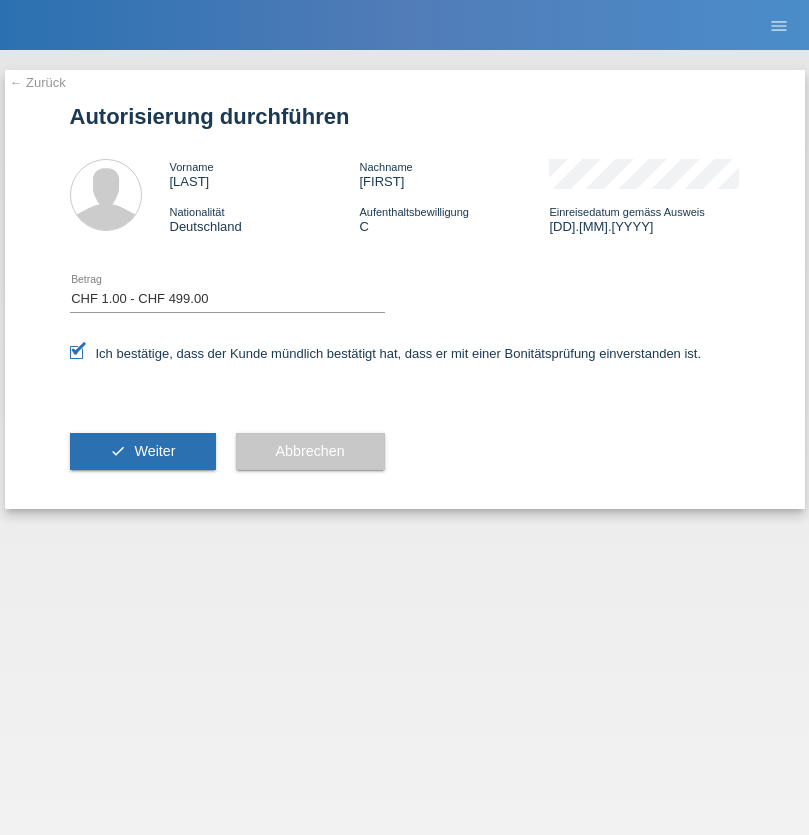 scroll, scrollTop: 0, scrollLeft: 0, axis: both 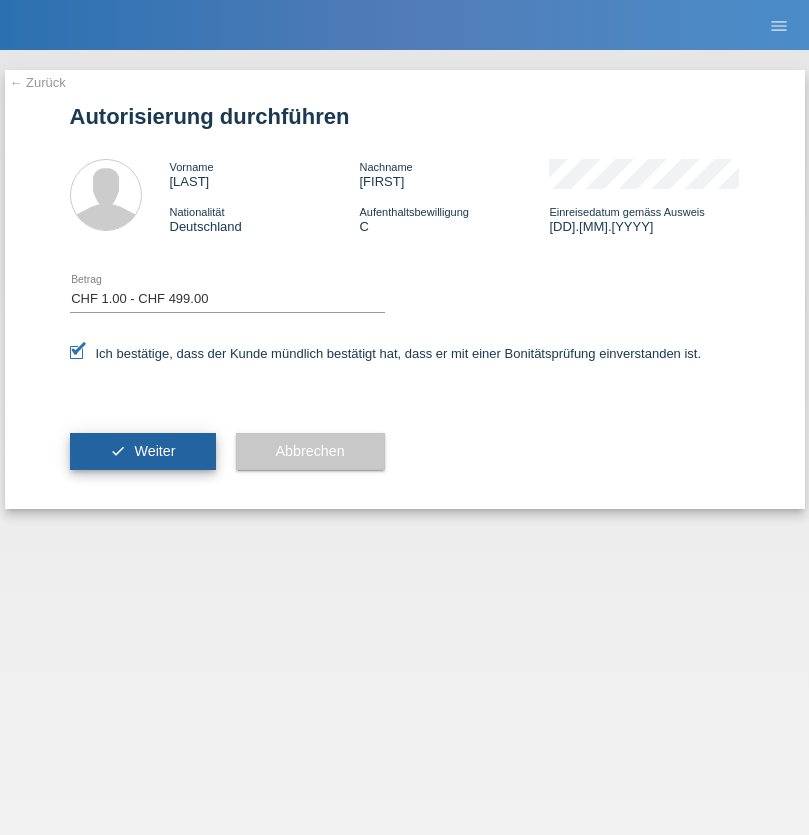 click on "Weiter" at bounding box center (154, 451) 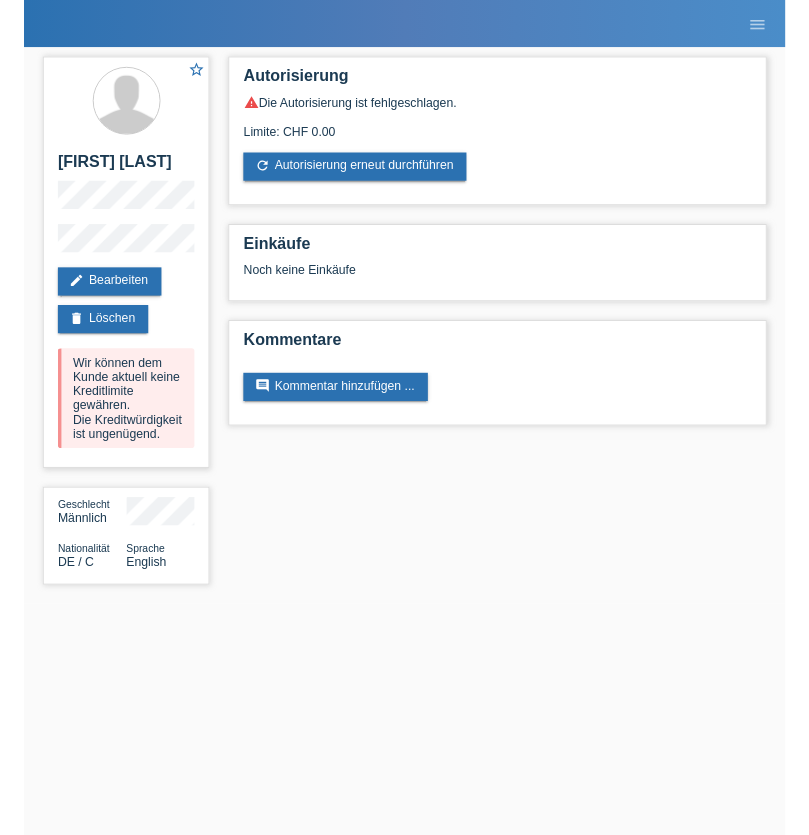 scroll, scrollTop: 0, scrollLeft: 0, axis: both 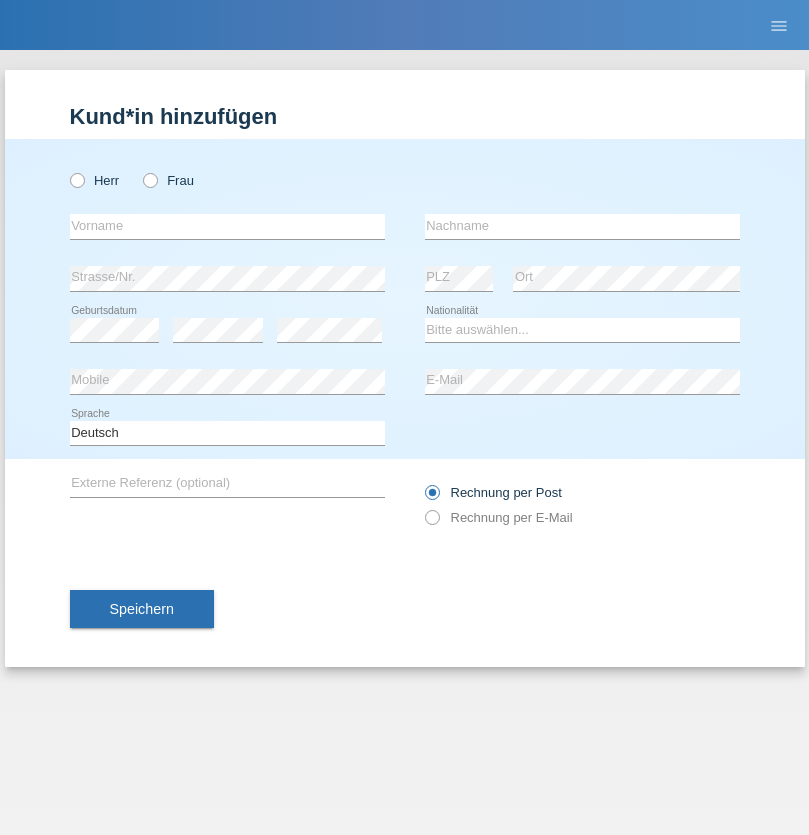 radio on "true" 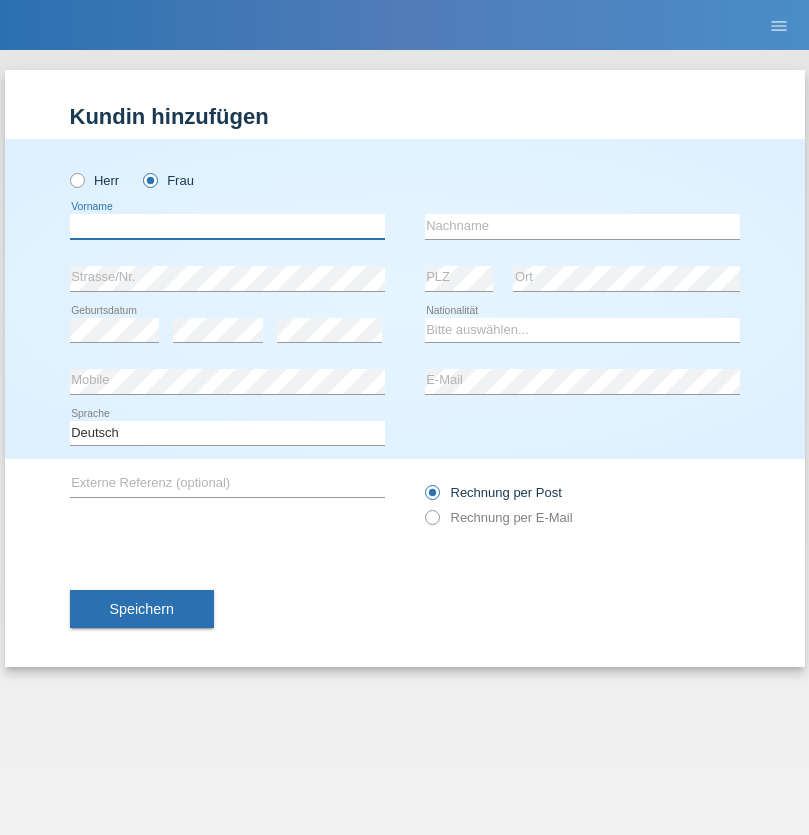 click at bounding box center [227, 226] 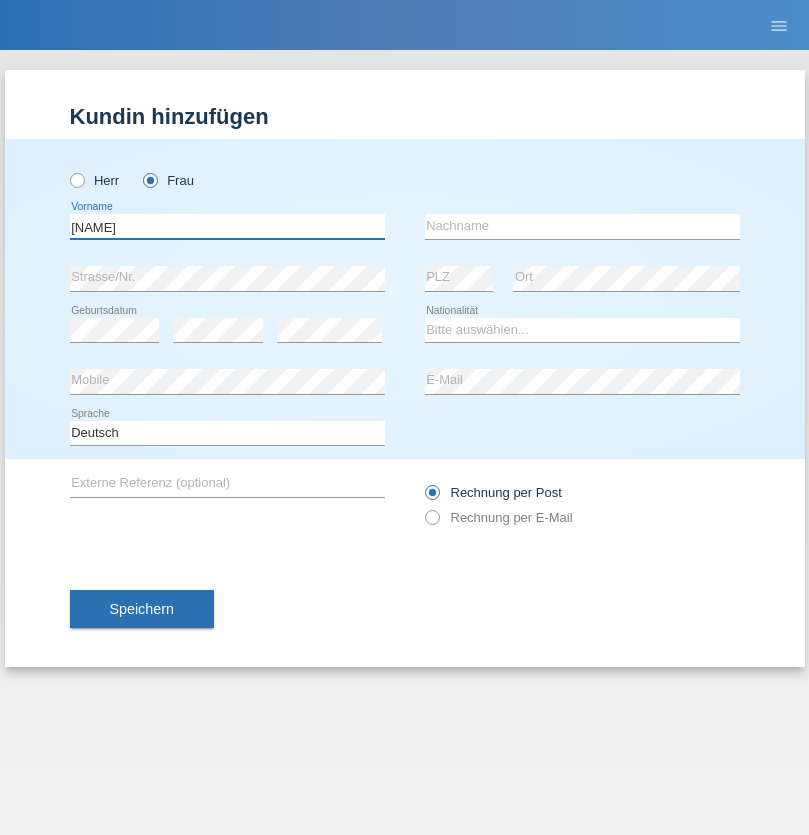 type on "Sibel" 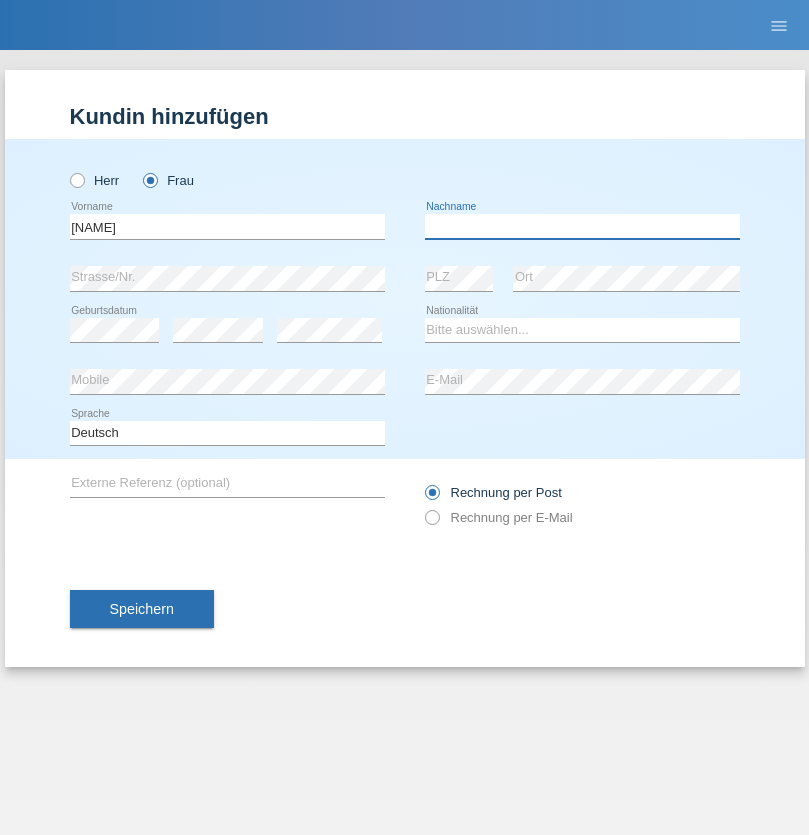 click at bounding box center [582, 226] 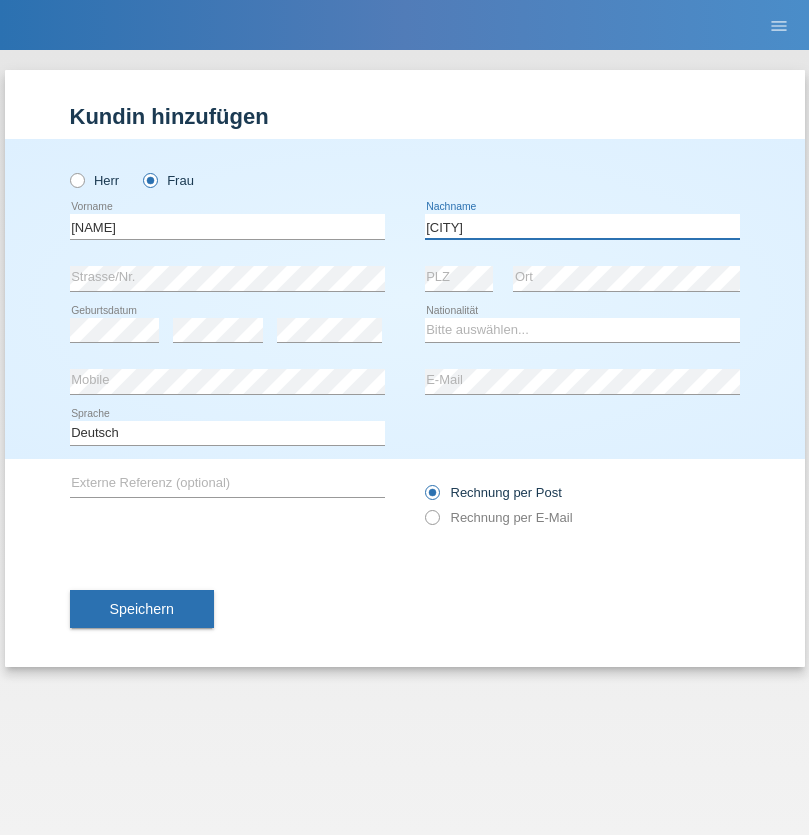 type on "Kalkandelen" 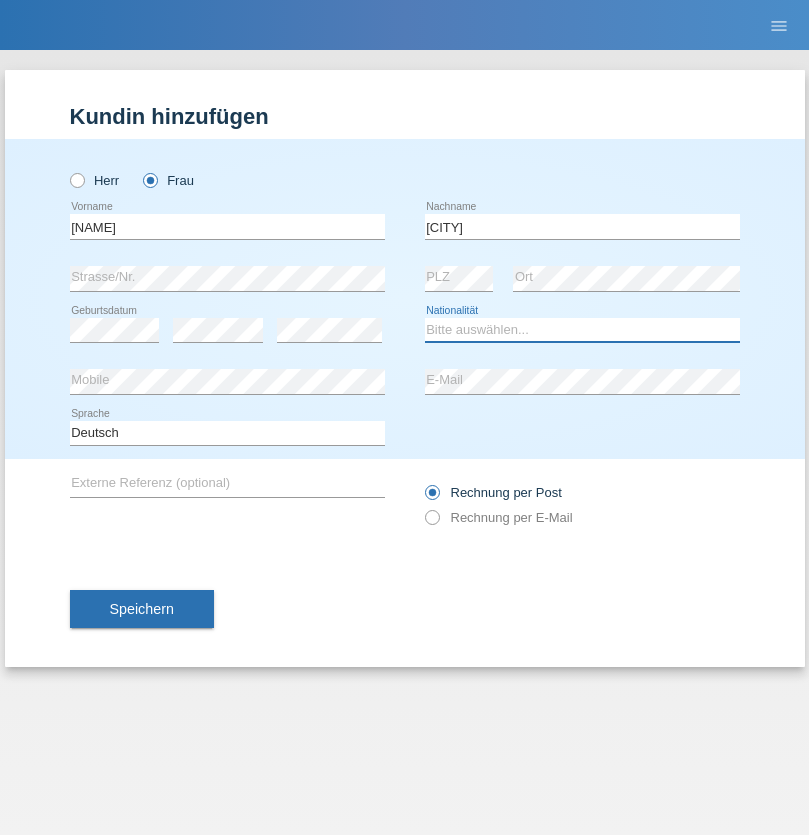 select on "DE" 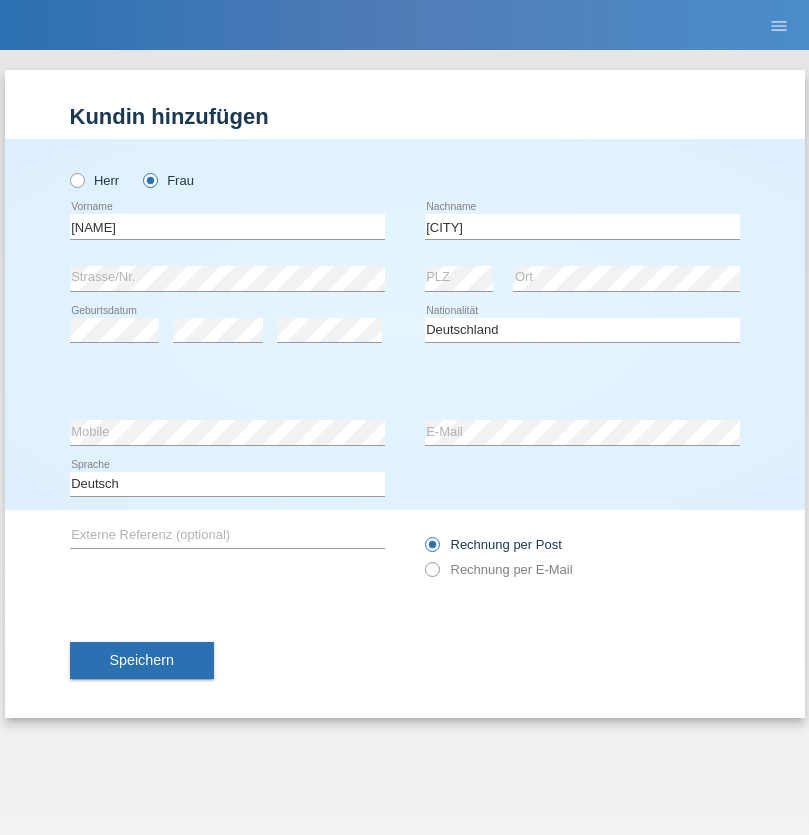 select on "C" 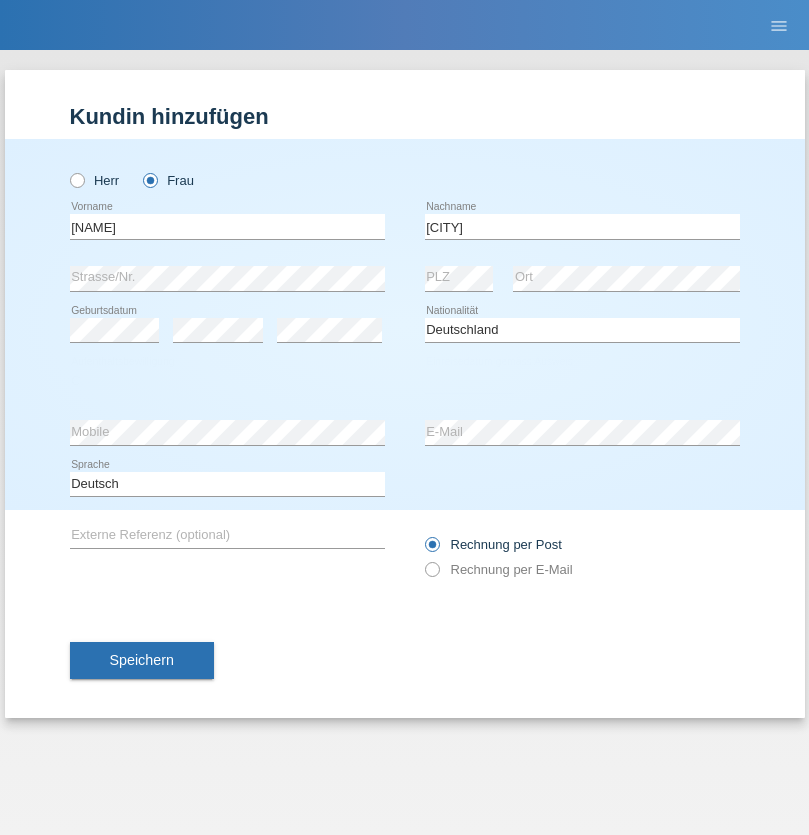 select on "16" 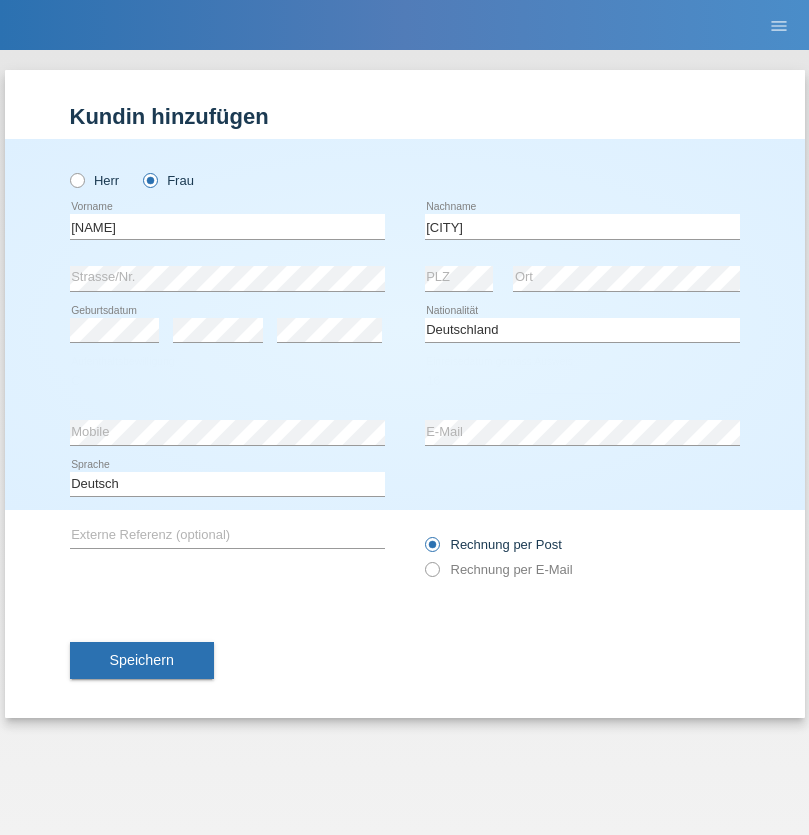 select on "12" 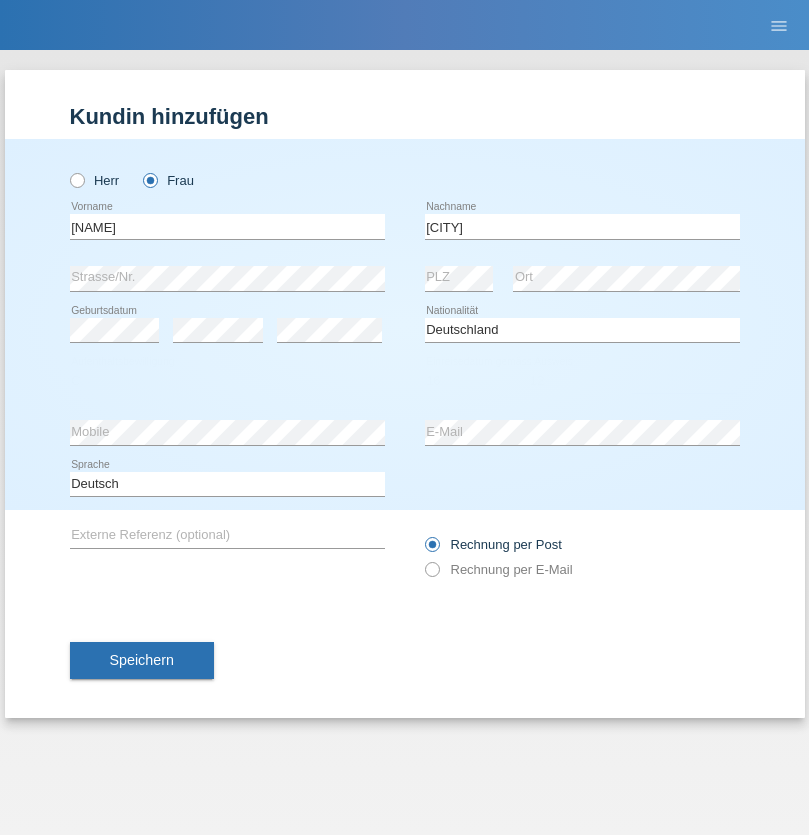 select on "2019" 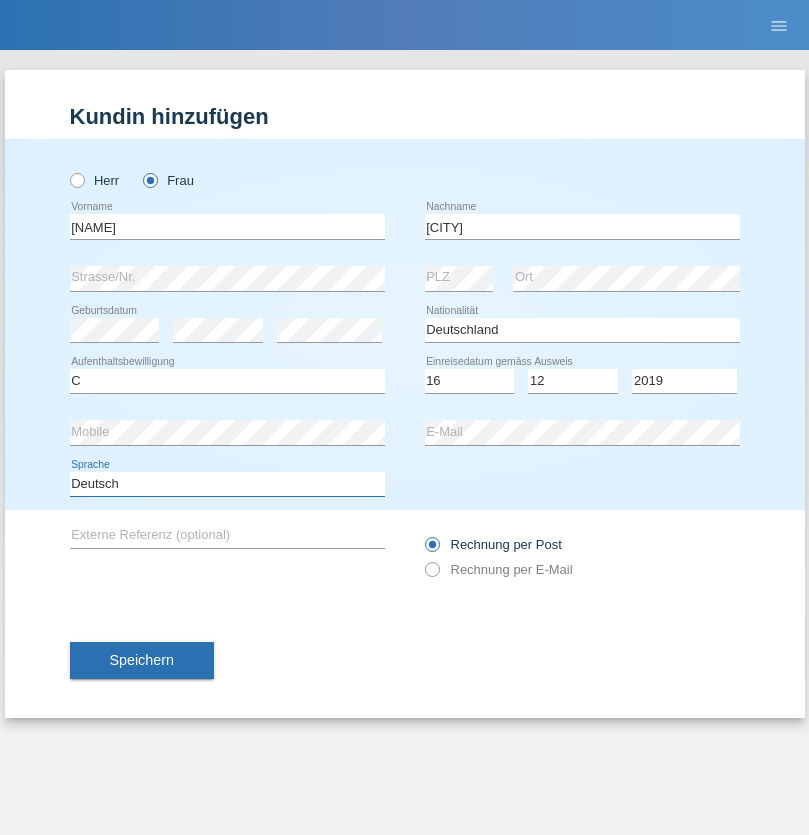 select on "en" 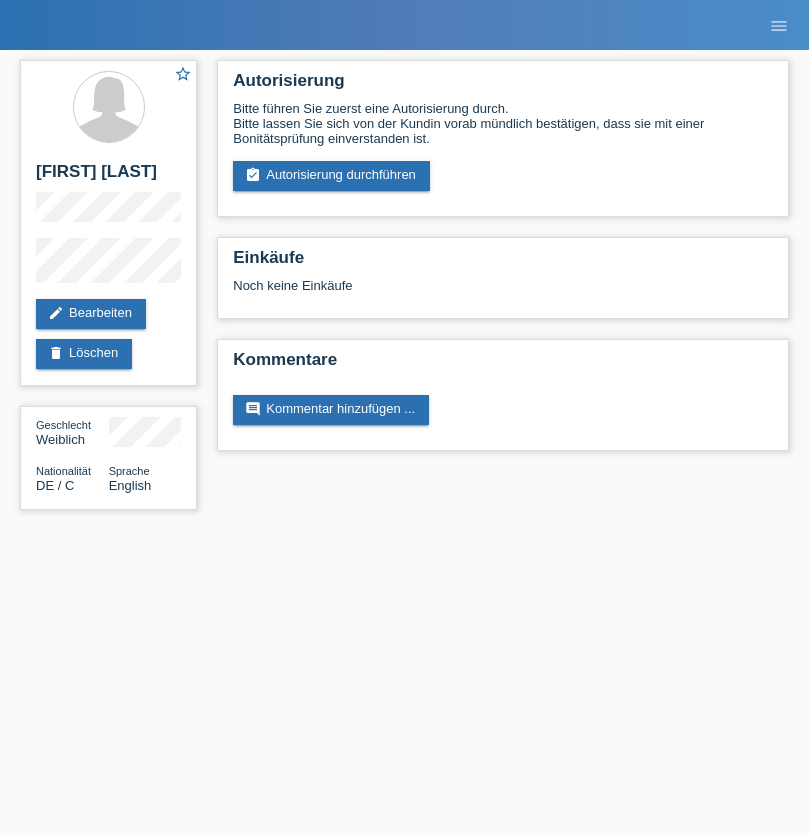 scroll, scrollTop: 0, scrollLeft: 0, axis: both 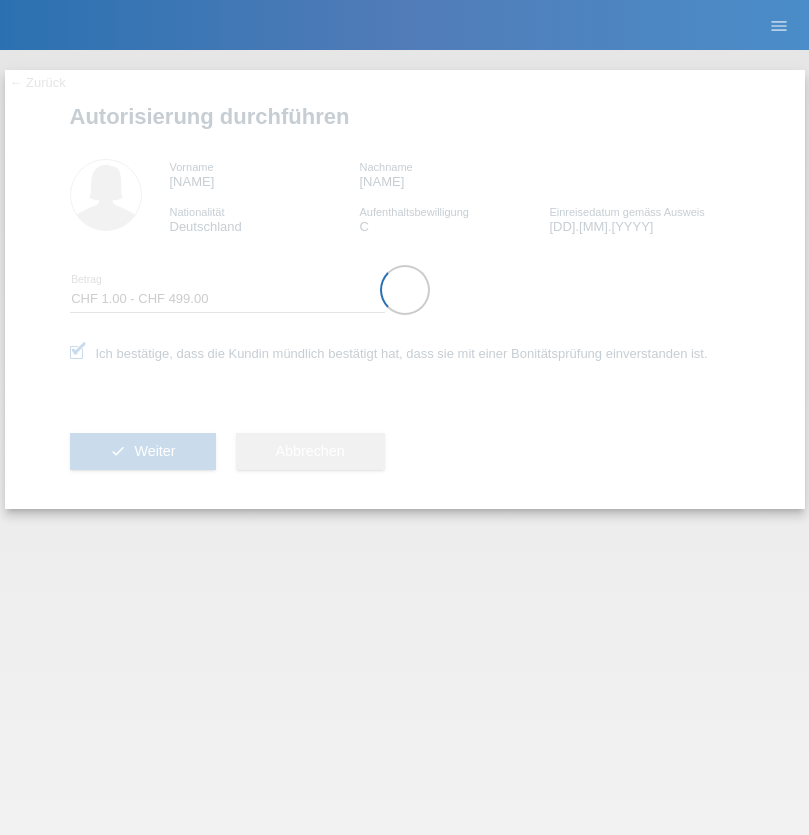 select on "1" 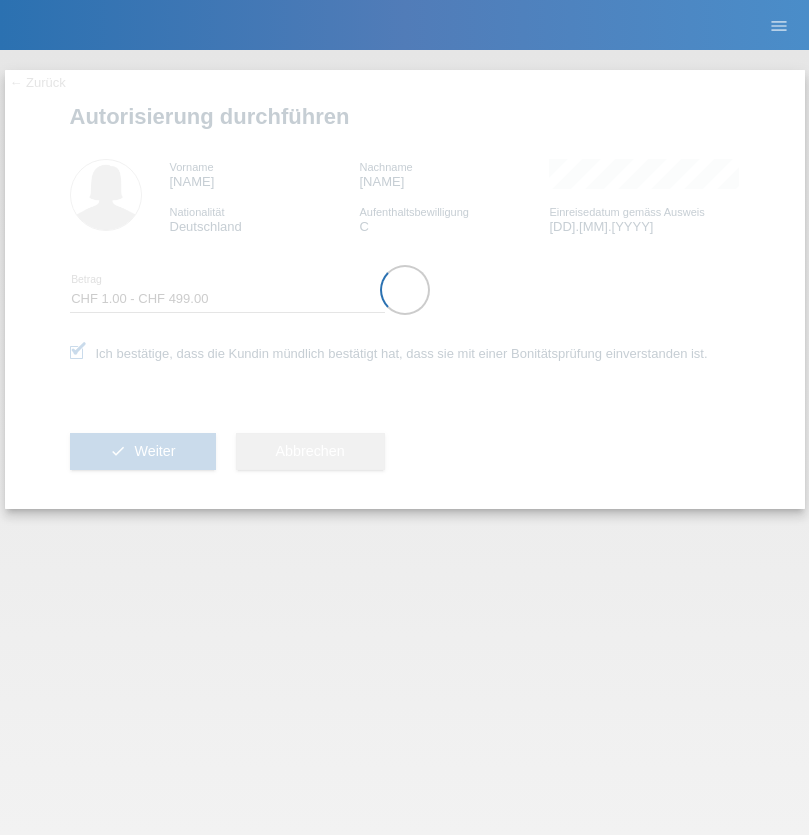 scroll, scrollTop: 0, scrollLeft: 0, axis: both 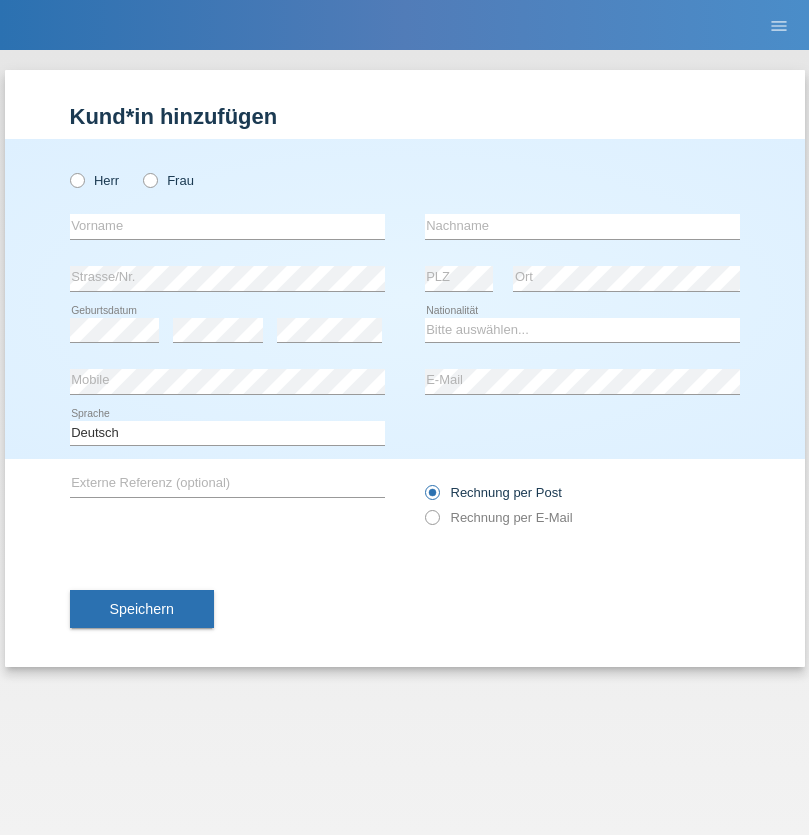 radio on "true" 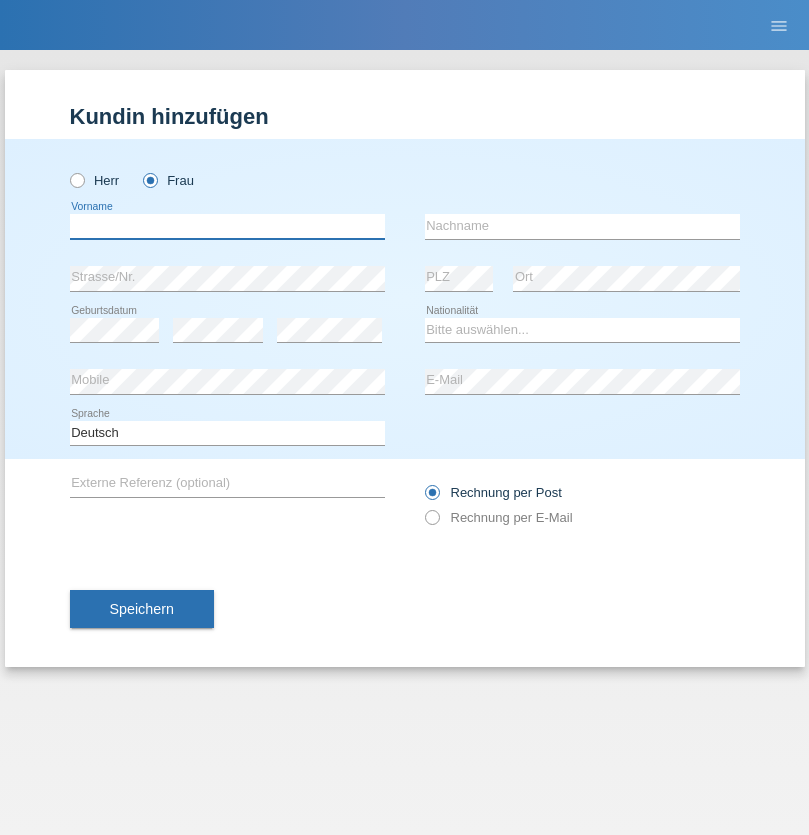 click at bounding box center (227, 226) 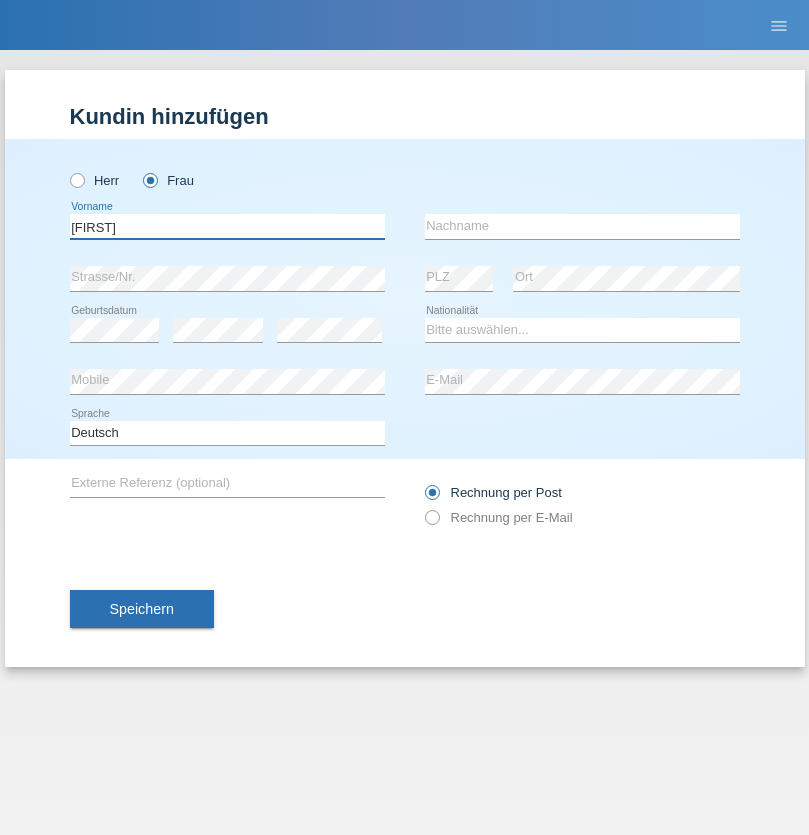 type on "[FIRST]" 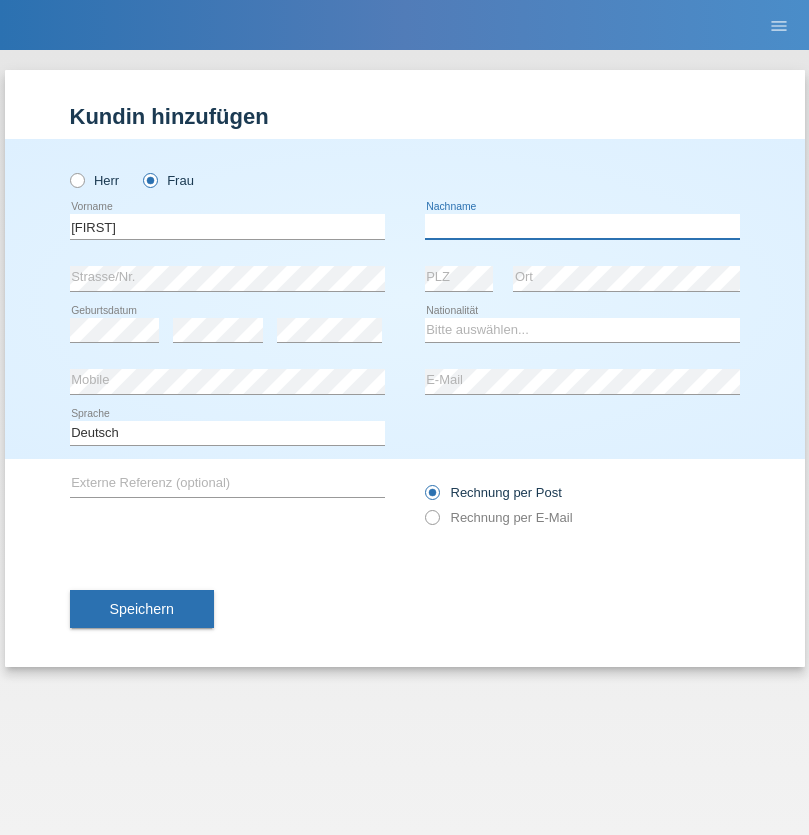 click at bounding box center [582, 226] 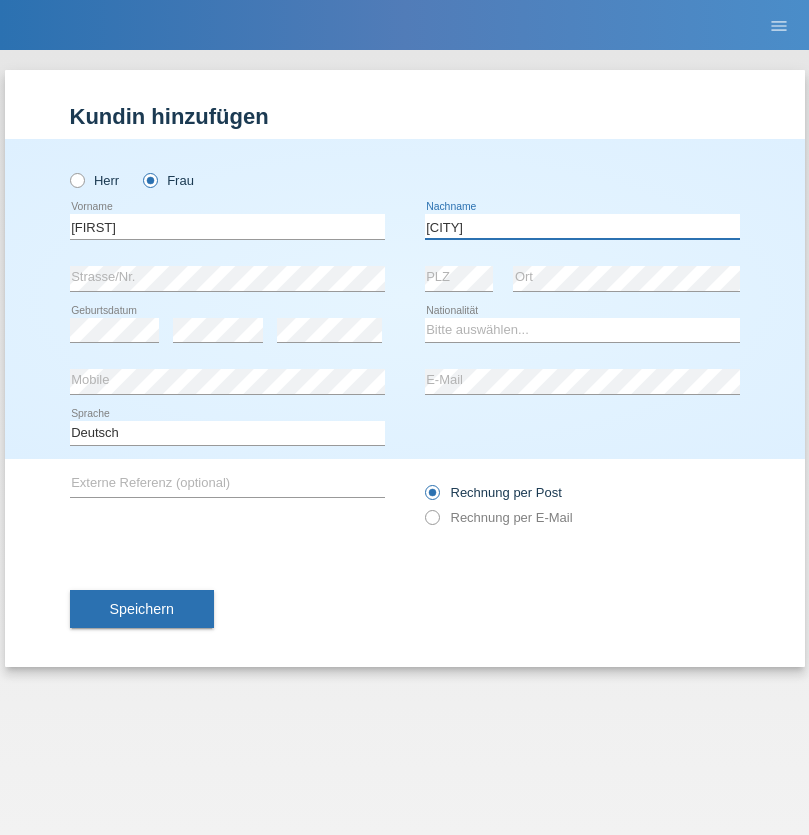 type on "[LAST]" 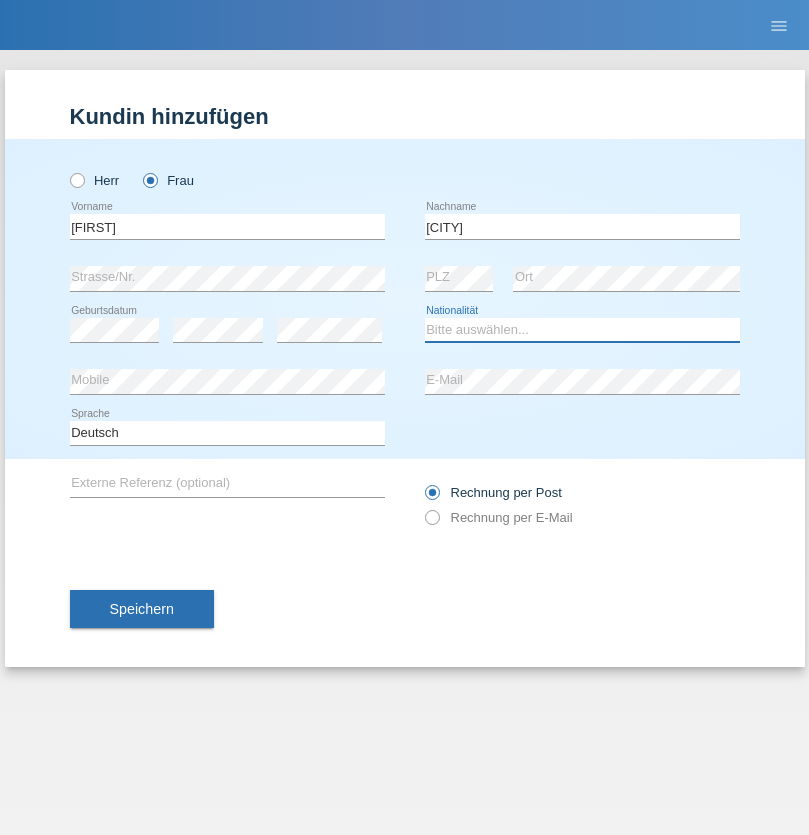 select on "DE" 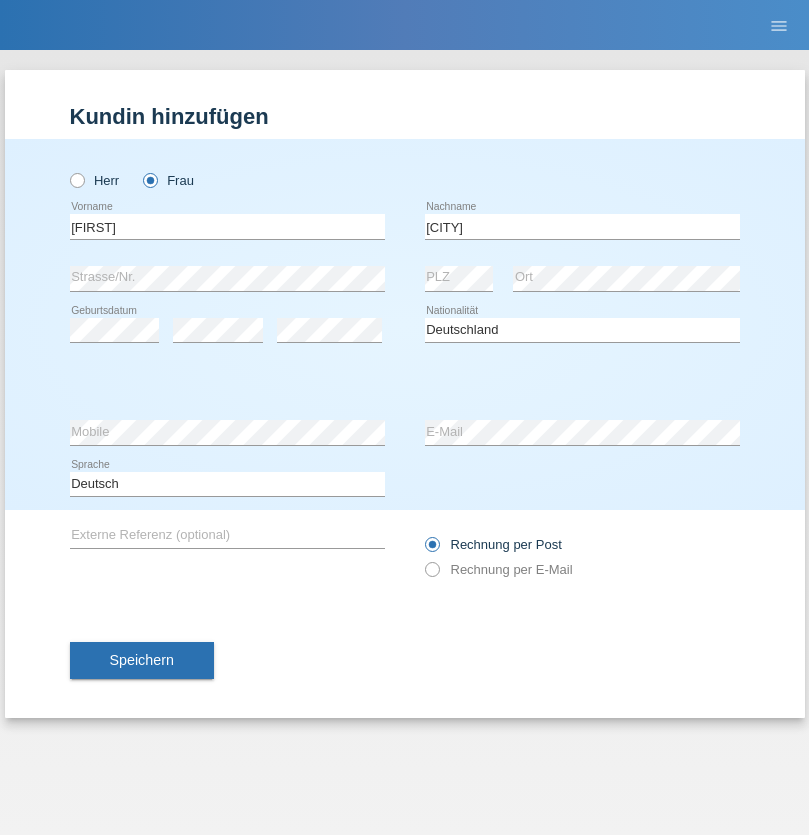 select on "C" 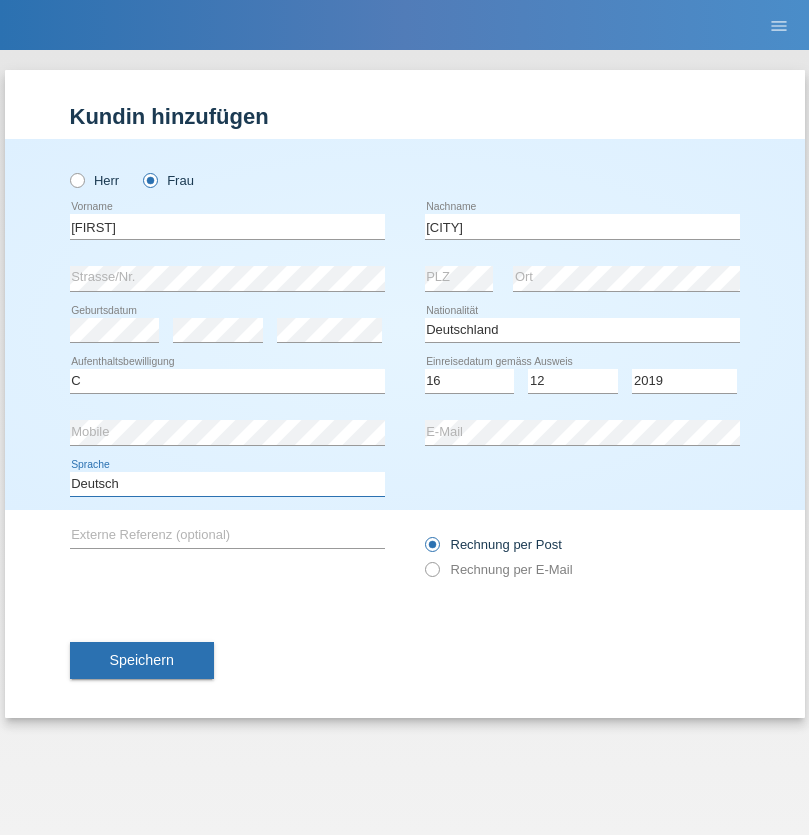select on "en" 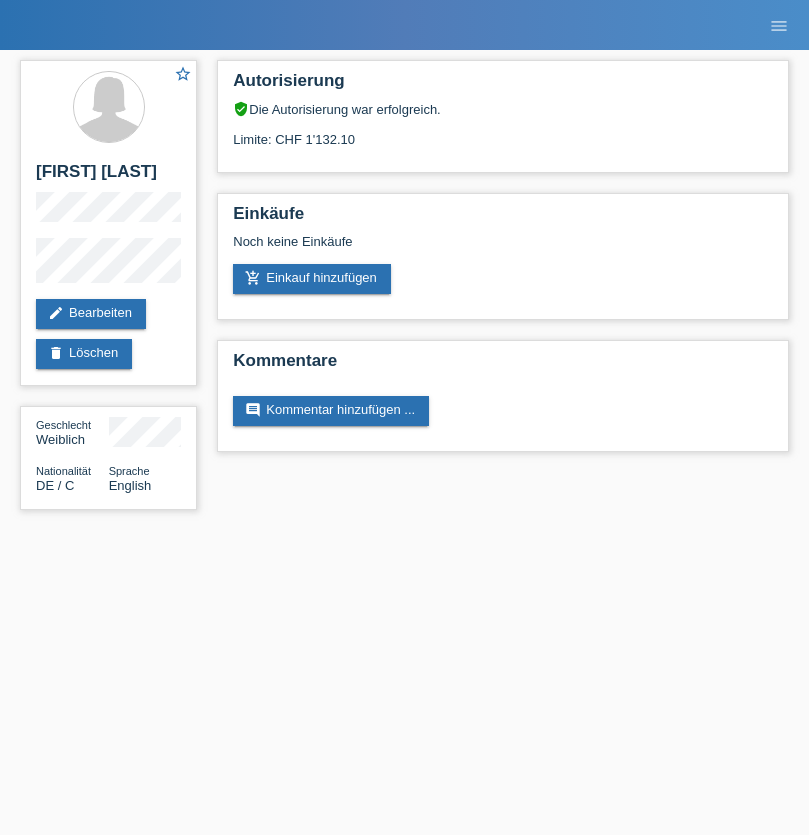scroll, scrollTop: 0, scrollLeft: 0, axis: both 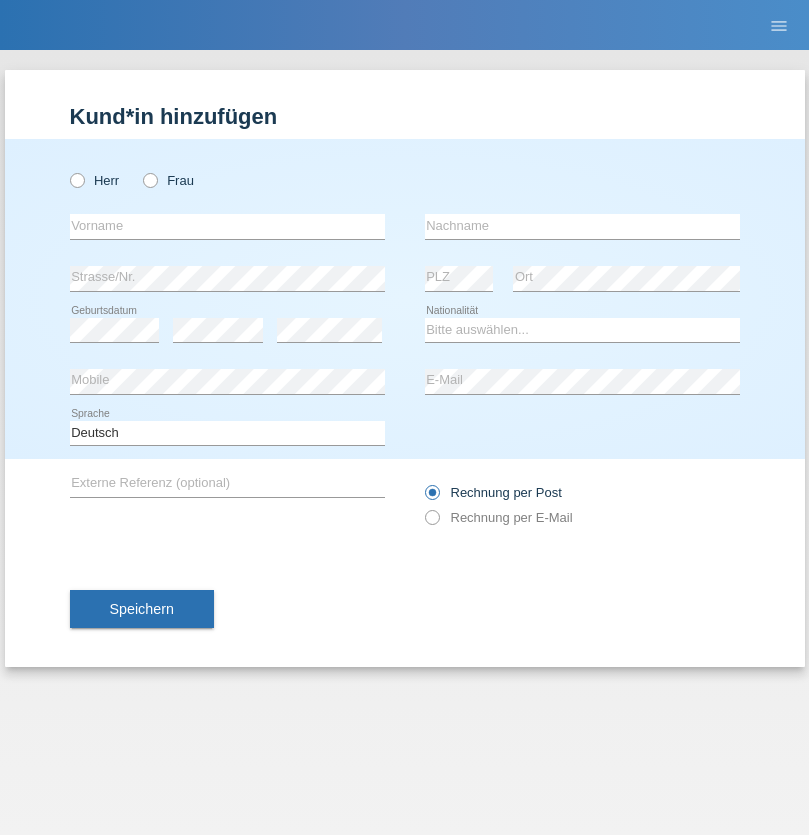 radio on "true" 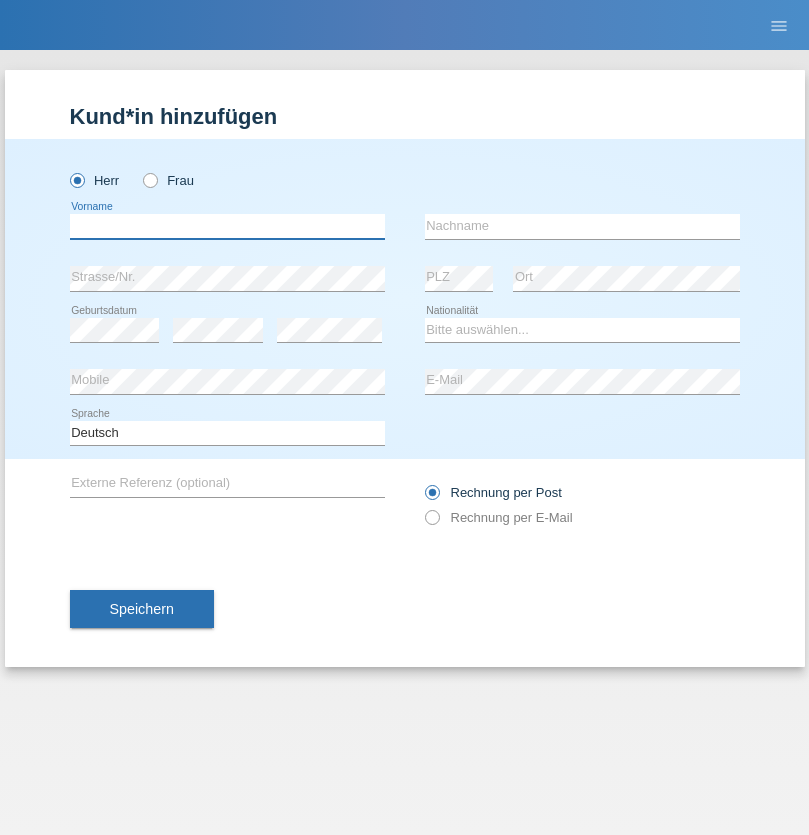 click at bounding box center (227, 226) 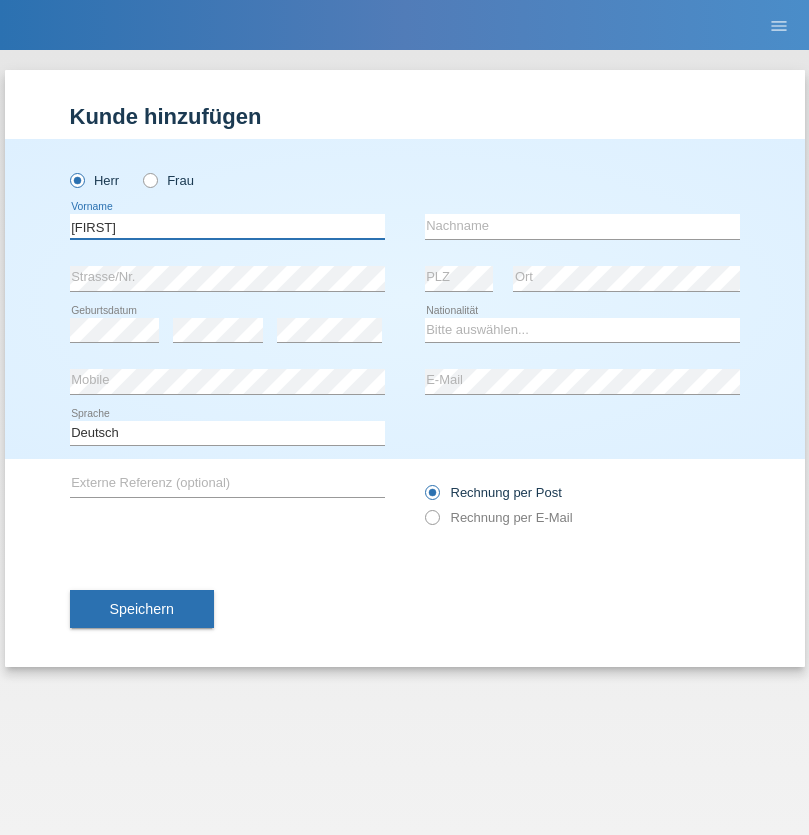 type on "[FIRST]" 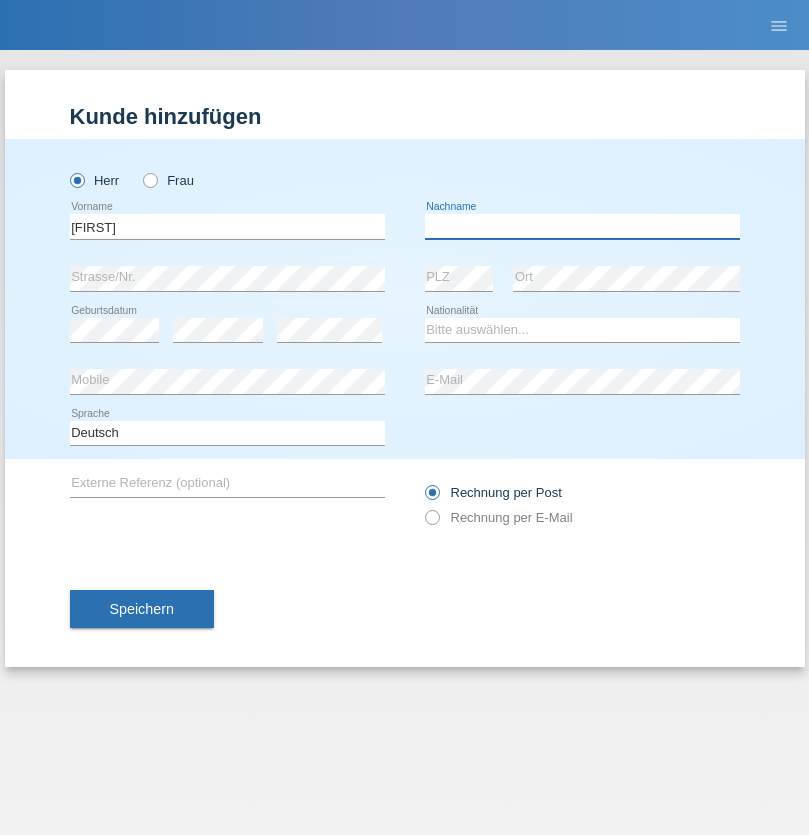 click at bounding box center [582, 226] 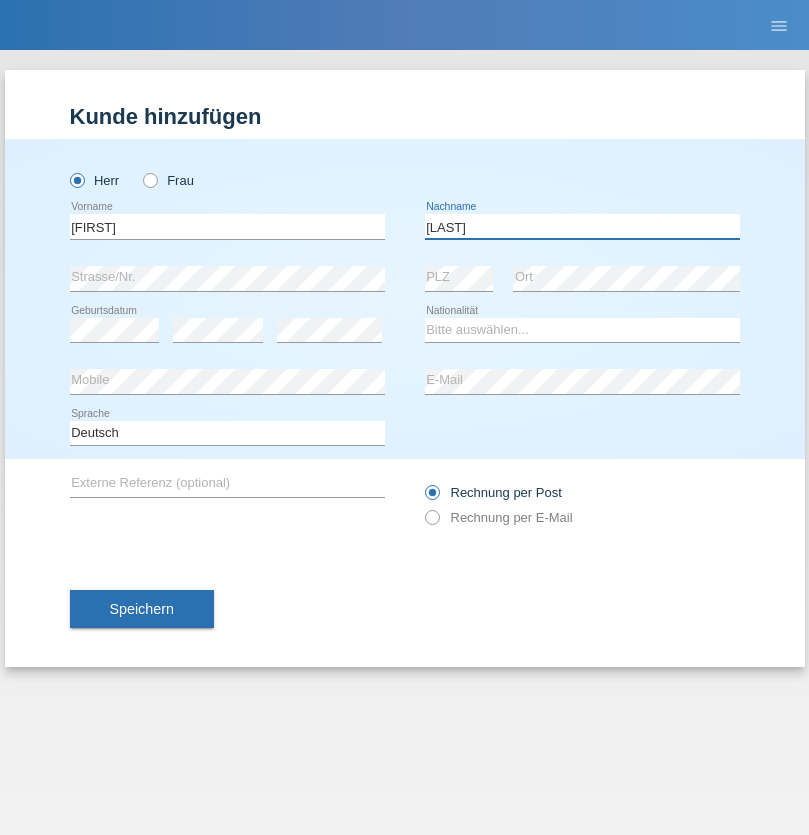 type on "[LAST]" 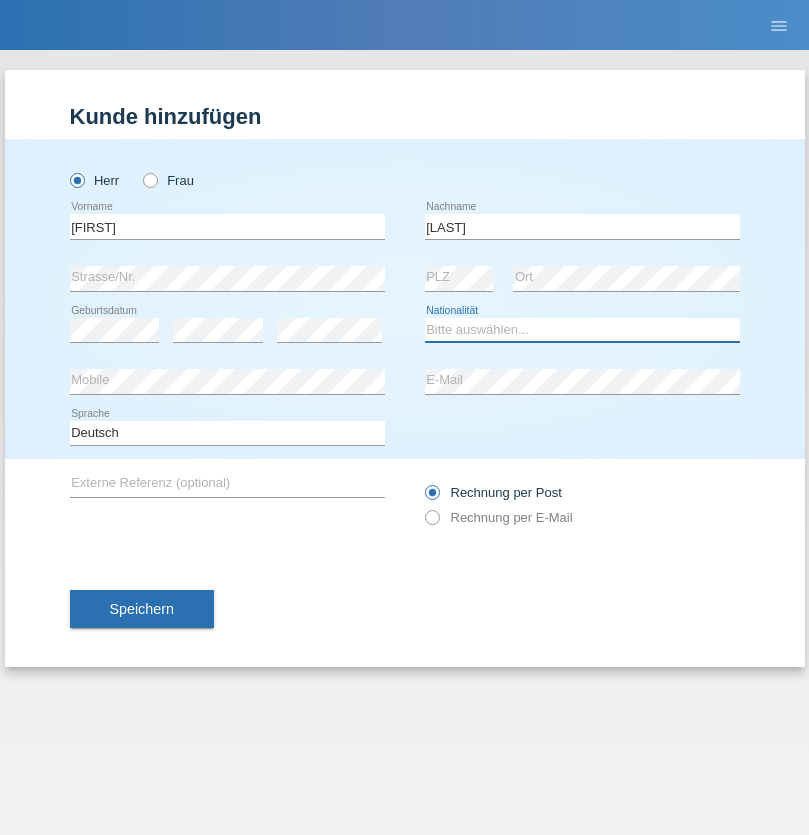 select on "CH" 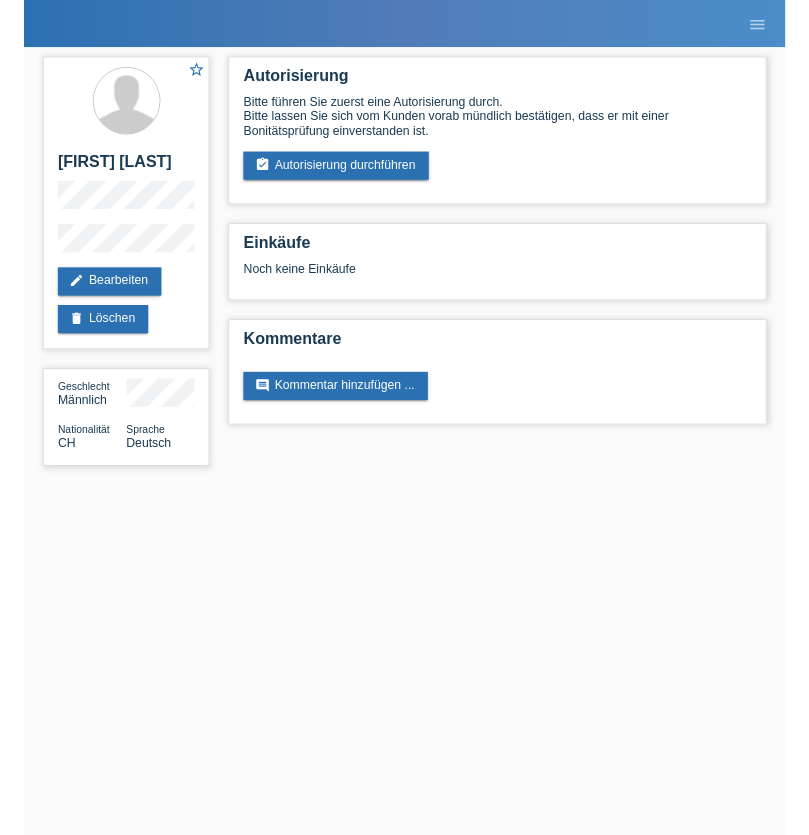 scroll, scrollTop: 0, scrollLeft: 0, axis: both 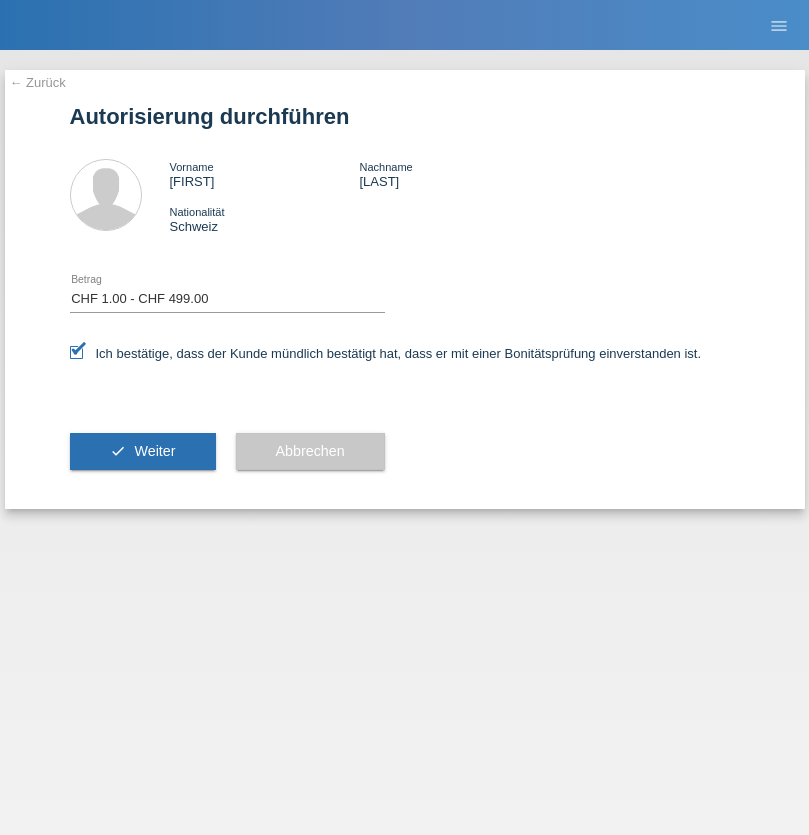 select on "1" 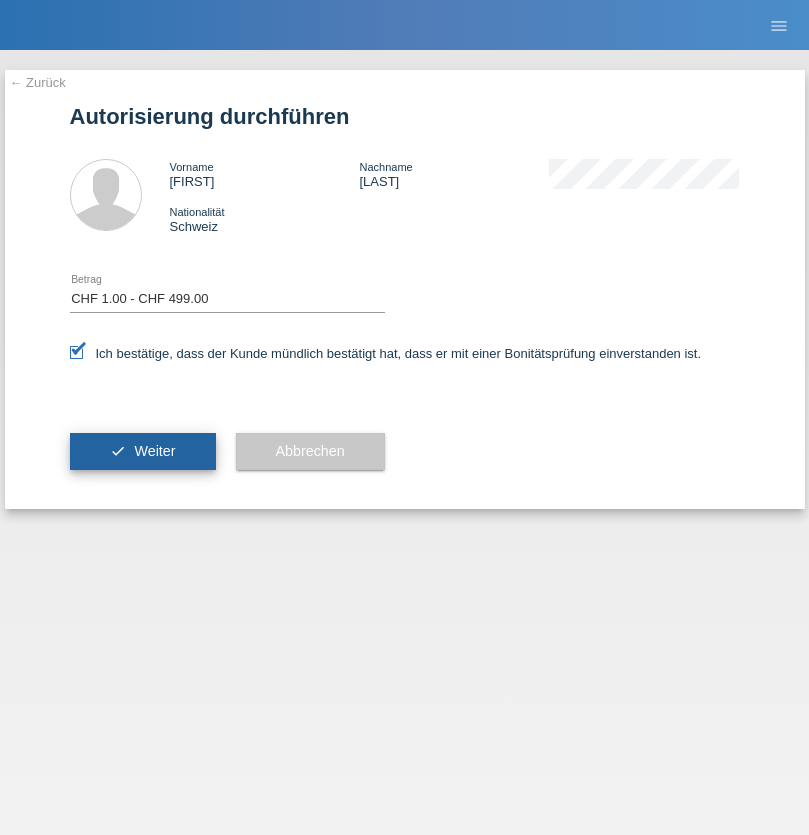 click on "Weiter" at bounding box center (154, 451) 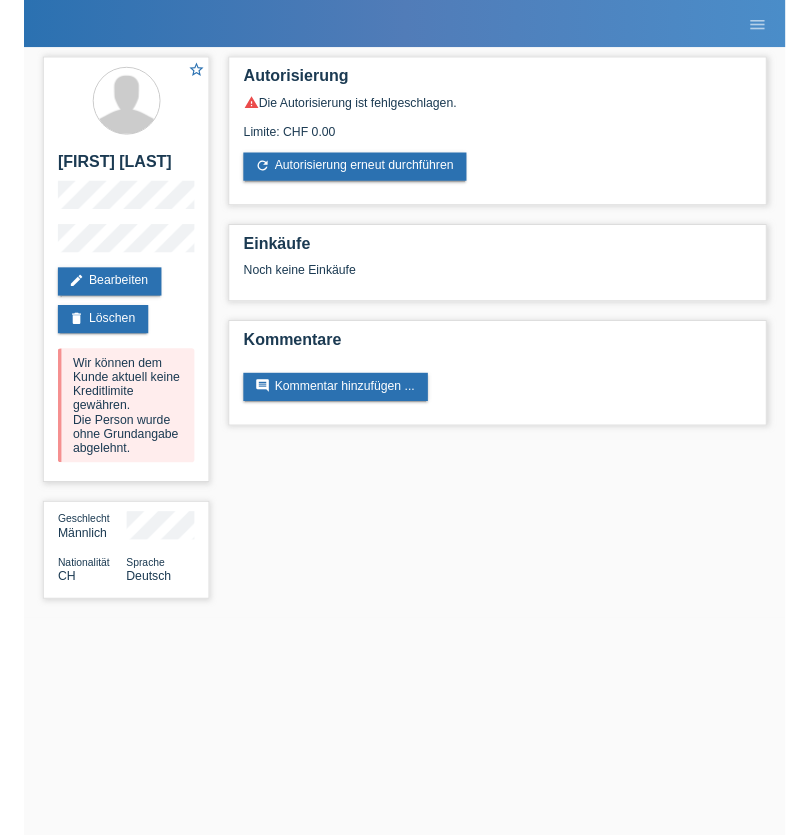 scroll, scrollTop: 0, scrollLeft: 0, axis: both 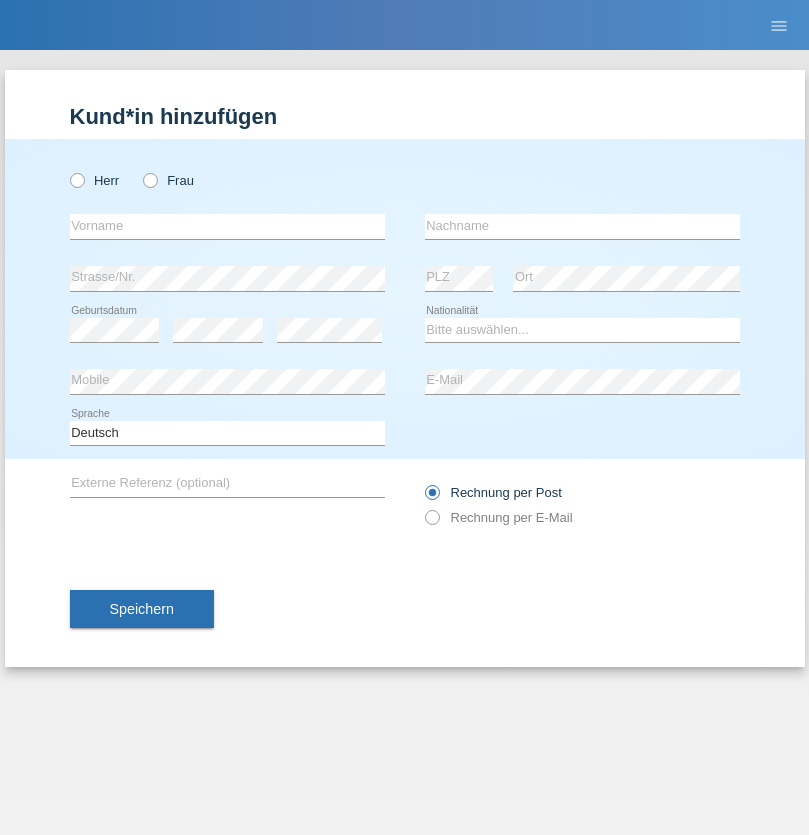 radio on "true" 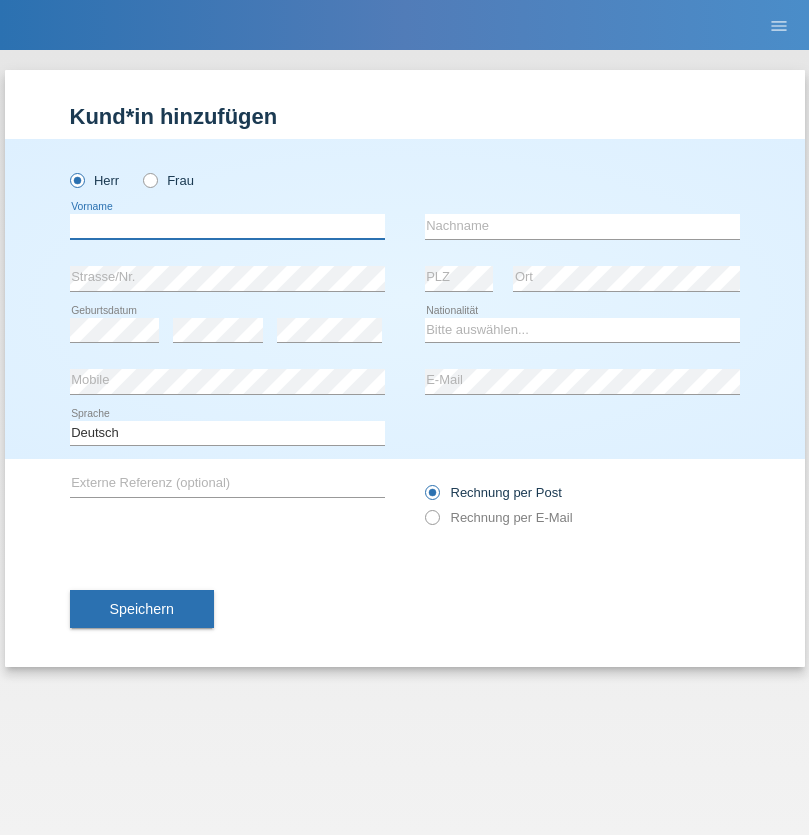 click at bounding box center [227, 226] 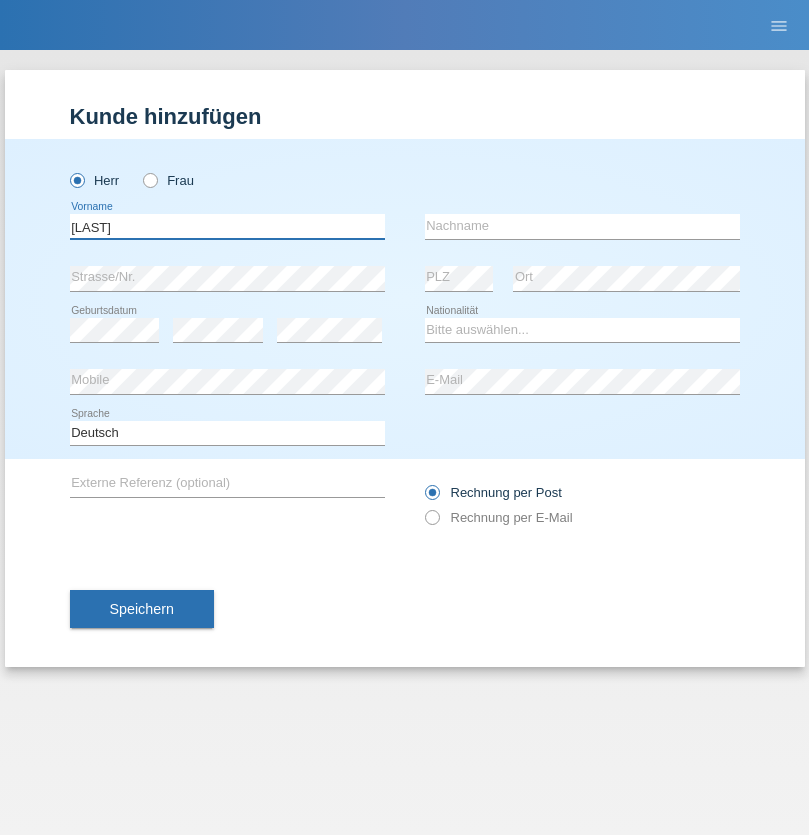 type on "Mende" 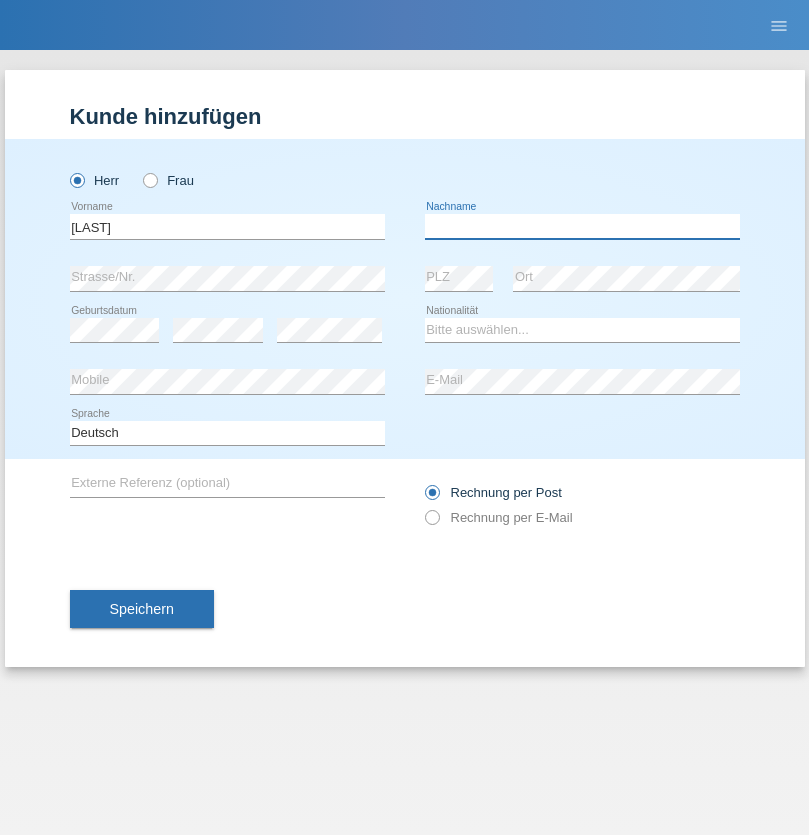 click at bounding box center (582, 226) 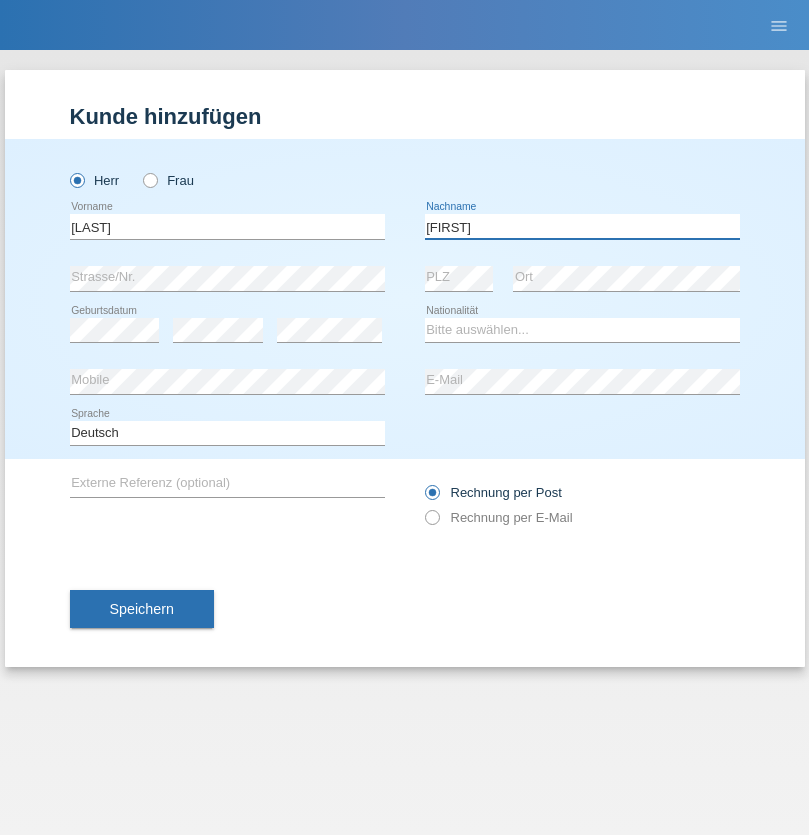 type on "Stefan" 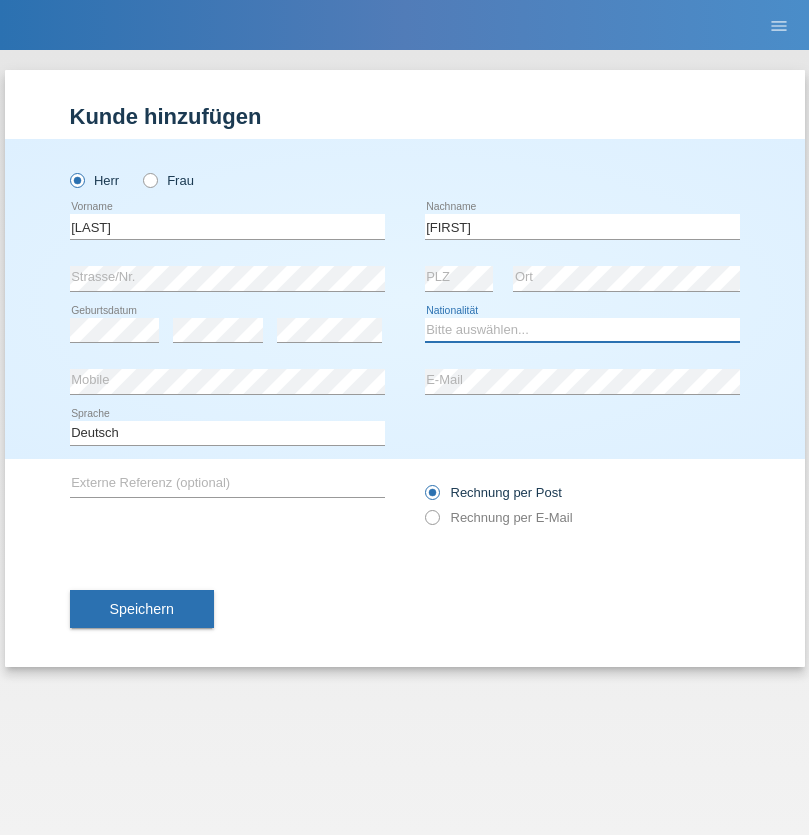 select on "DE" 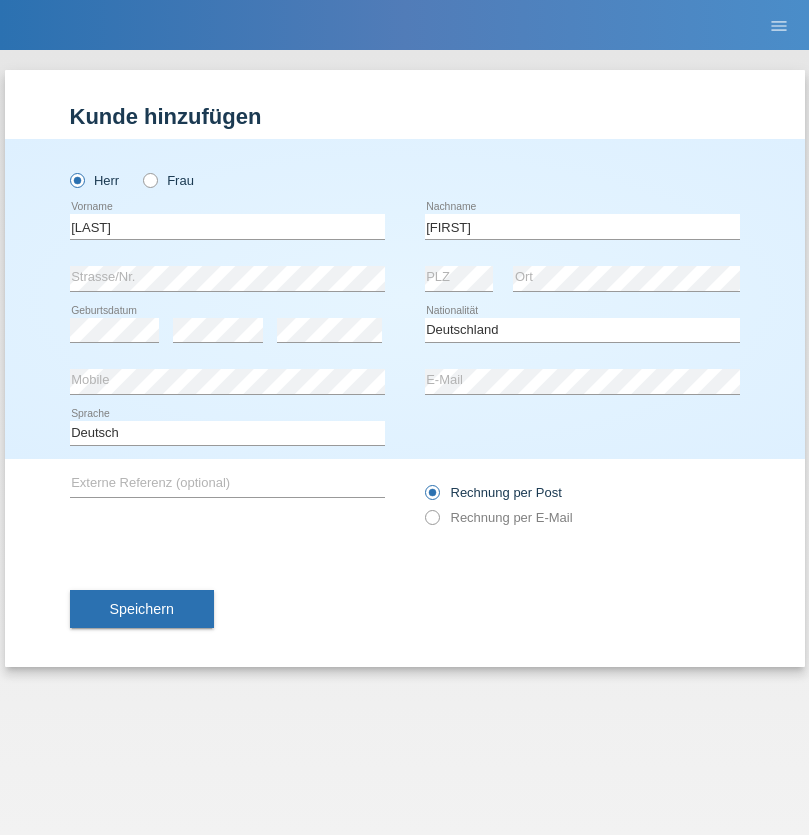 select on "C" 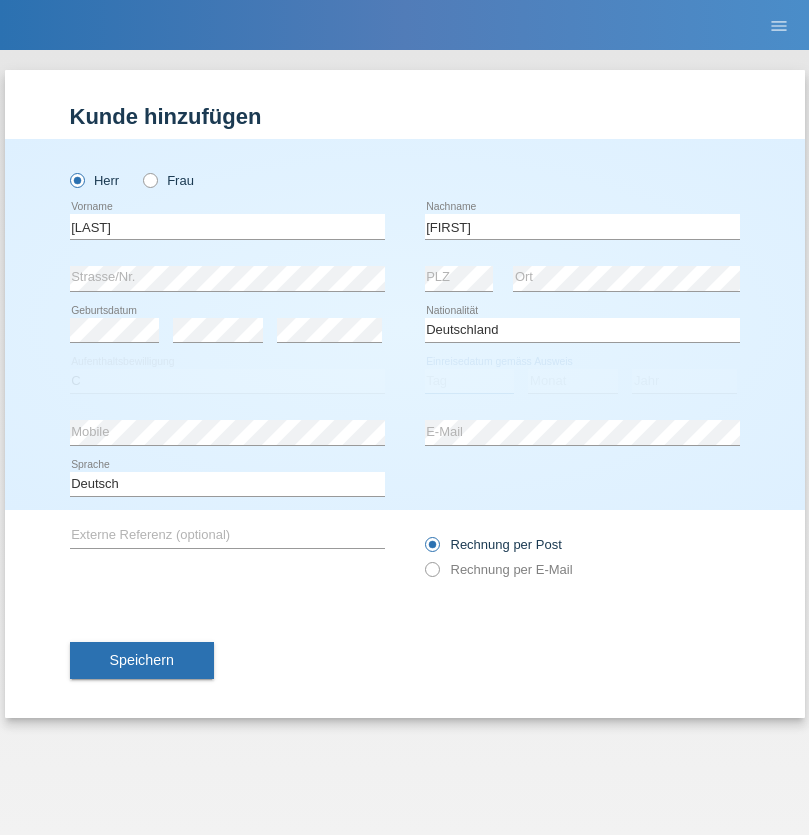select on "21" 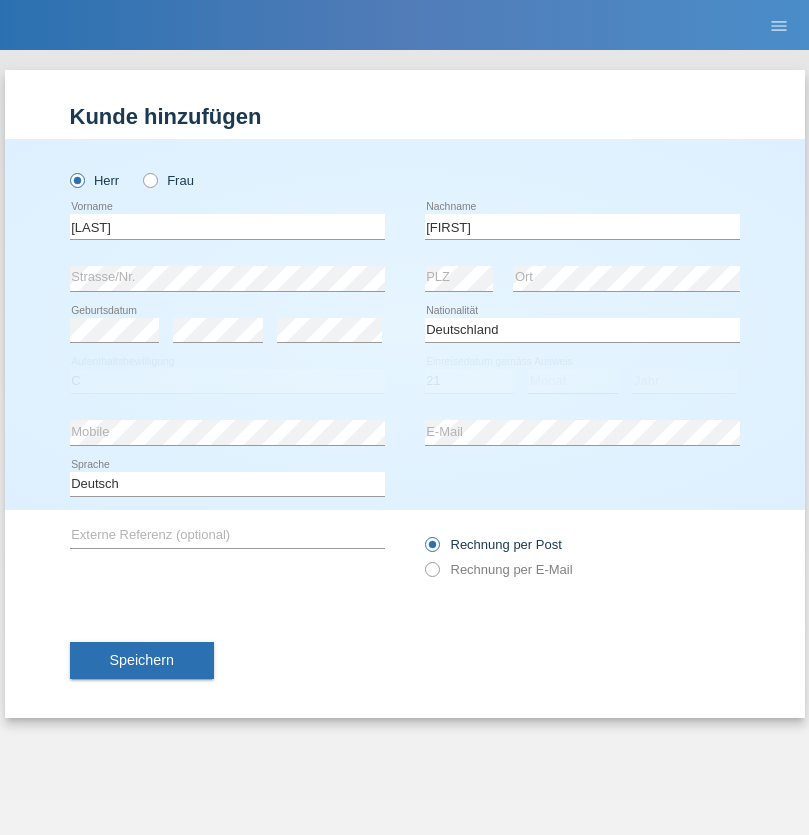 select on "08" 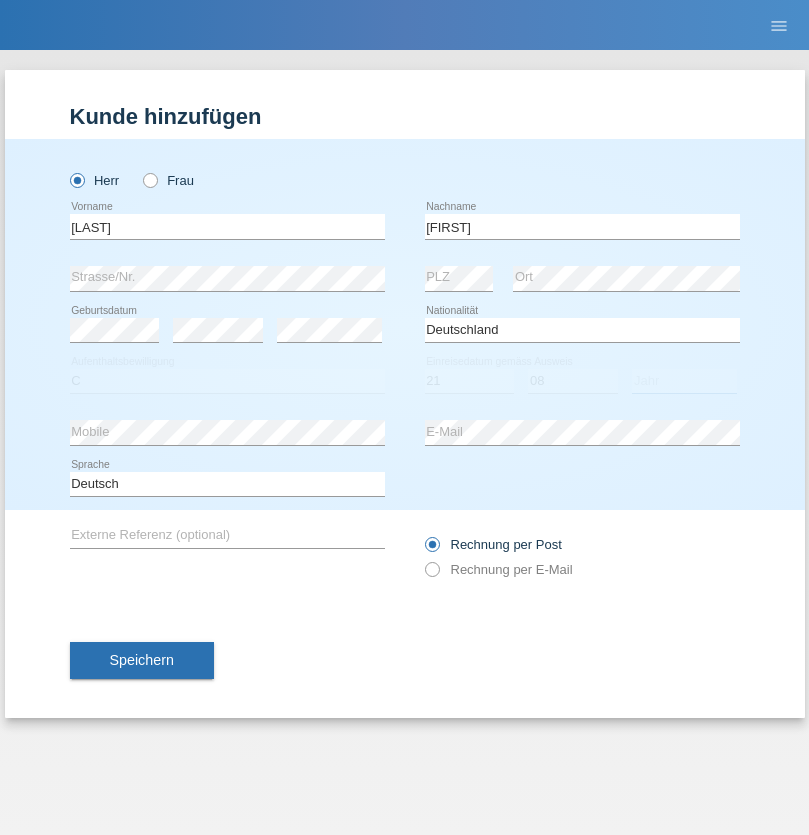 select on "1984" 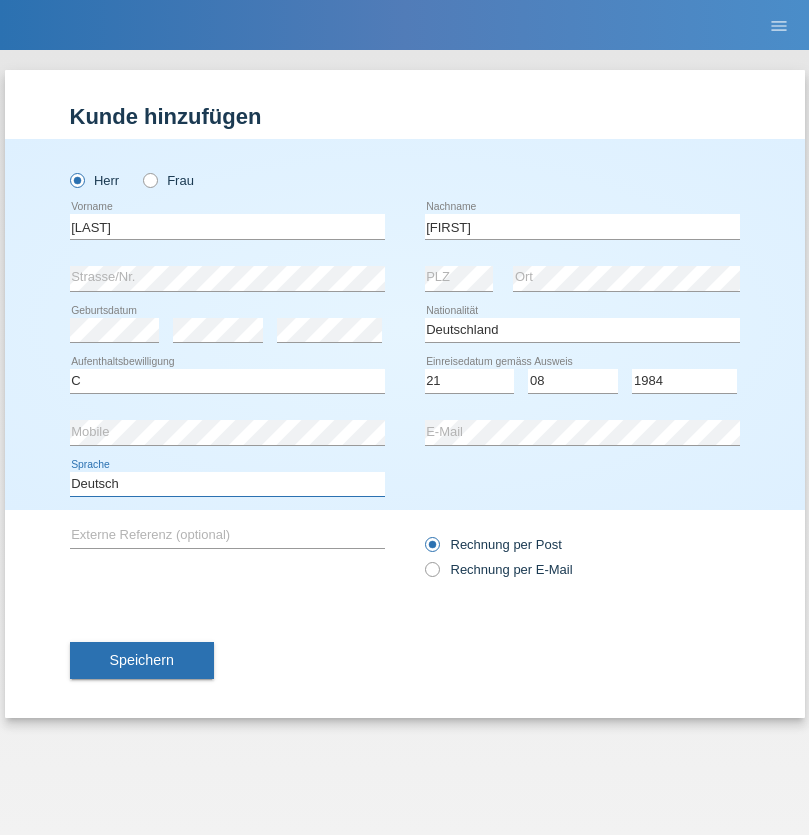 select on "en" 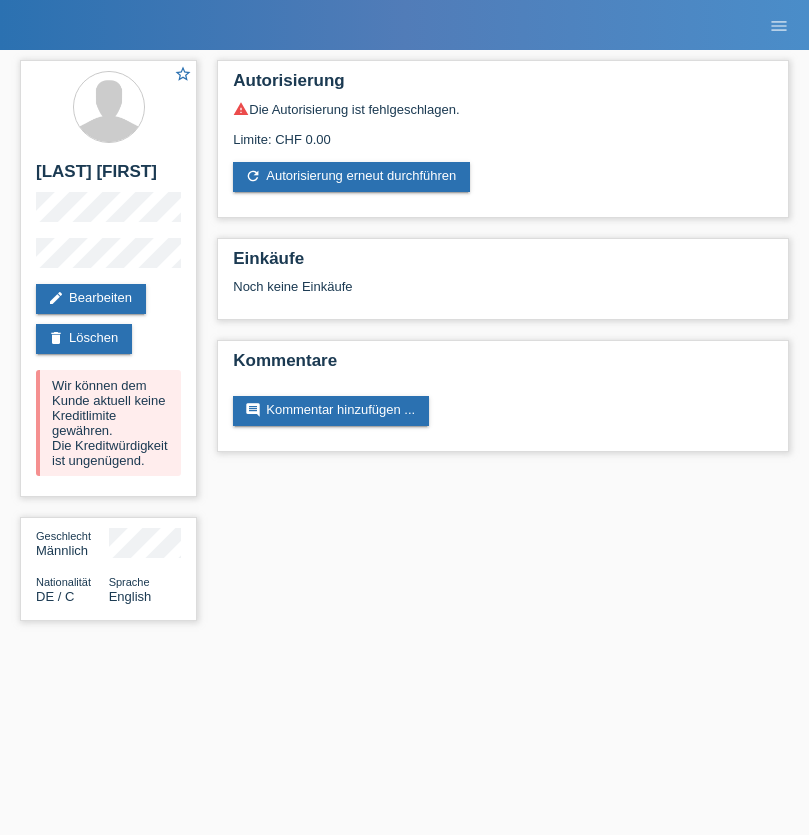 scroll, scrollTop: 0, scrollLeft: 0, axis: both 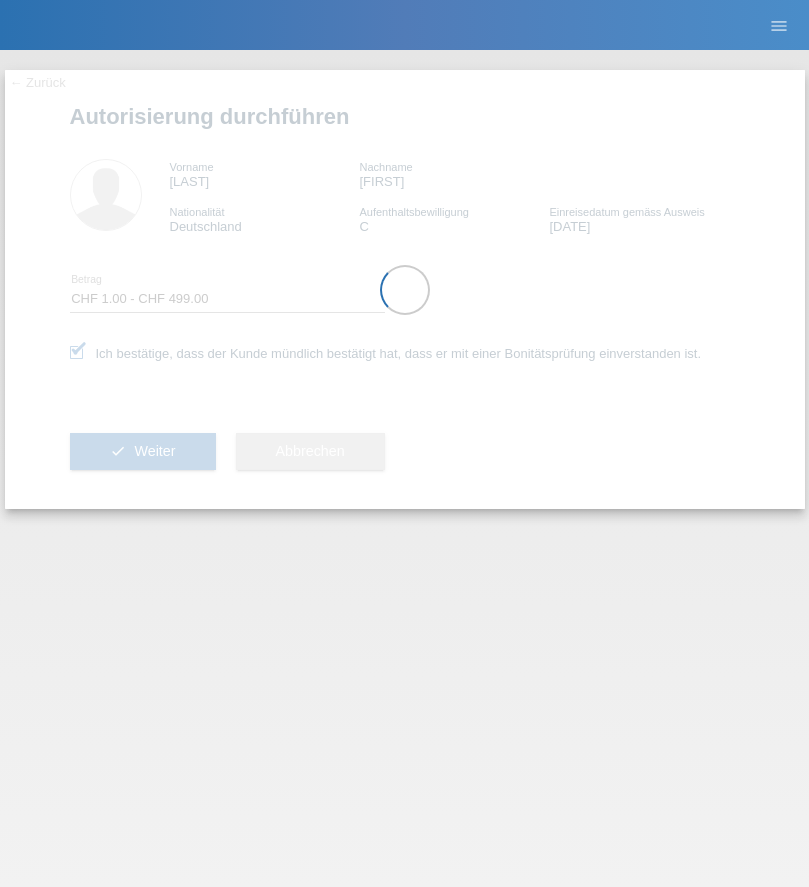 select on "1" 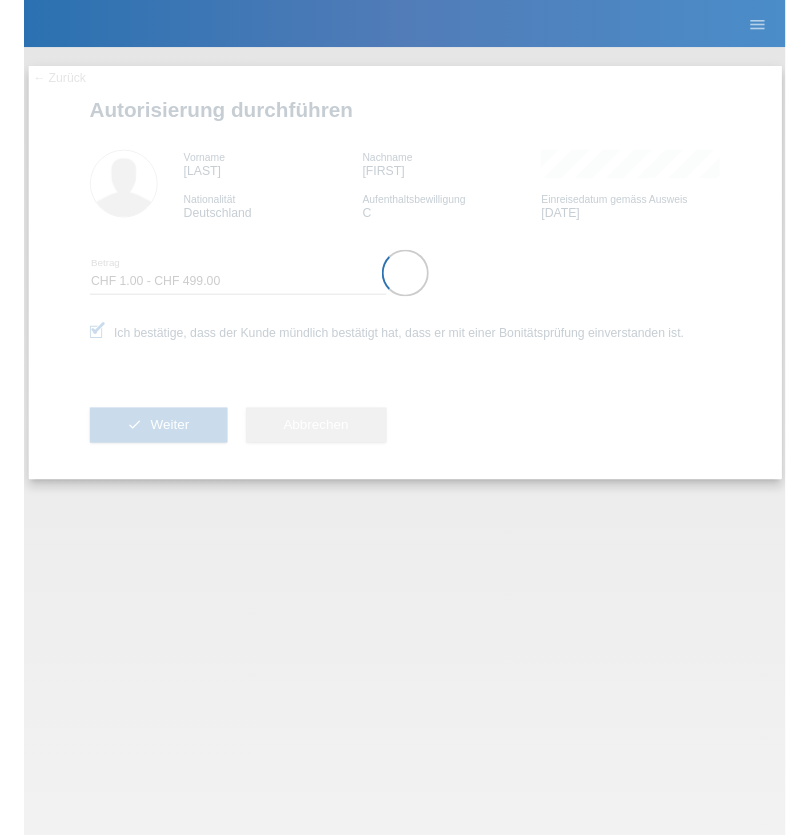 scroll, scrollTop: 0, scrollLeft: 0, axis: both 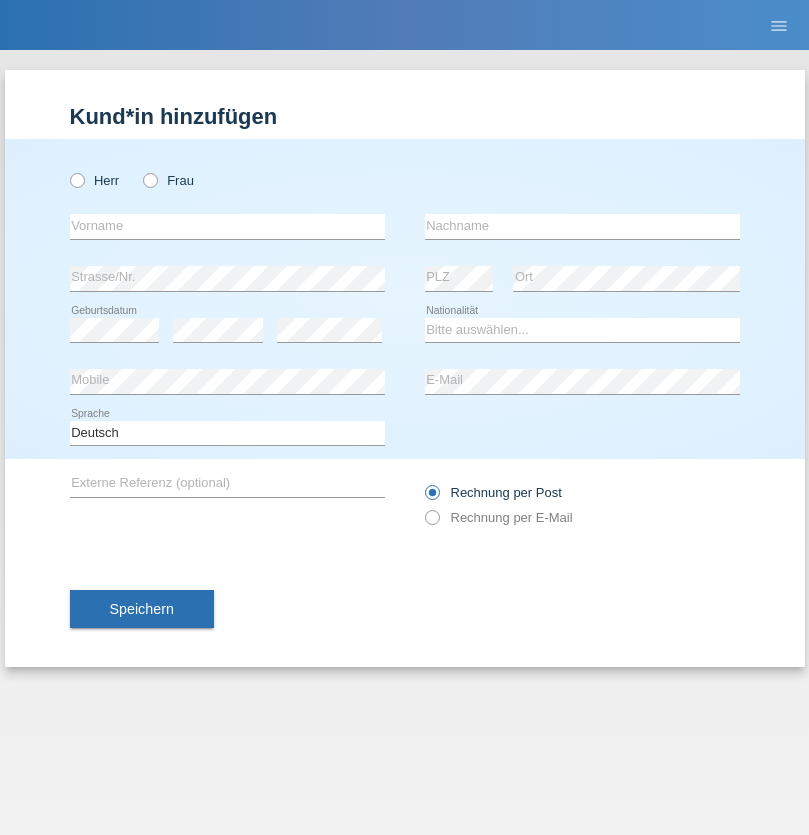 radio on "true" 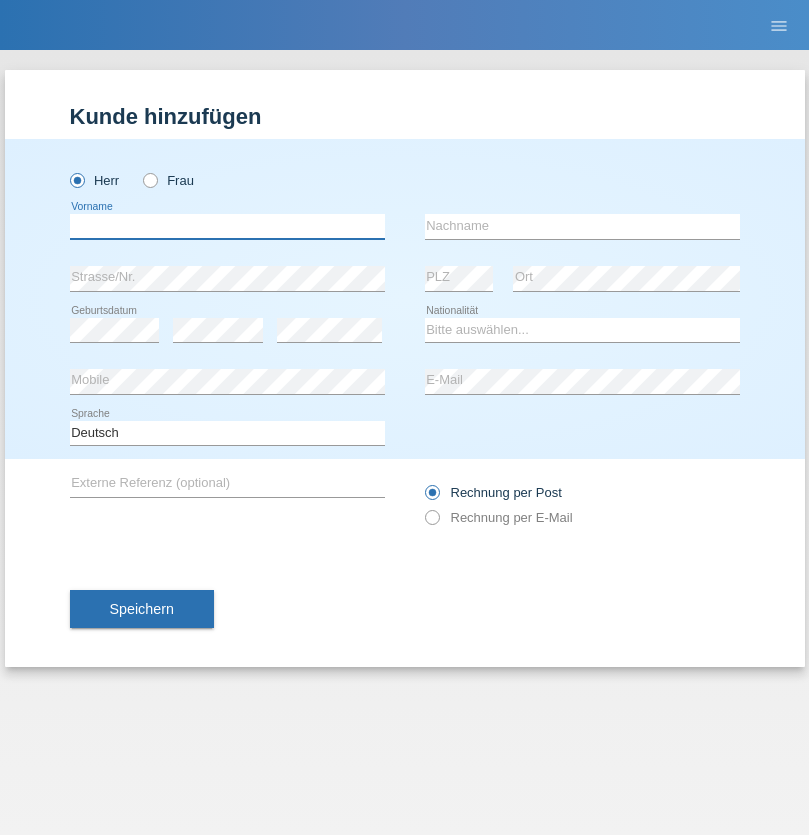 click at bounding box center (227, 226) 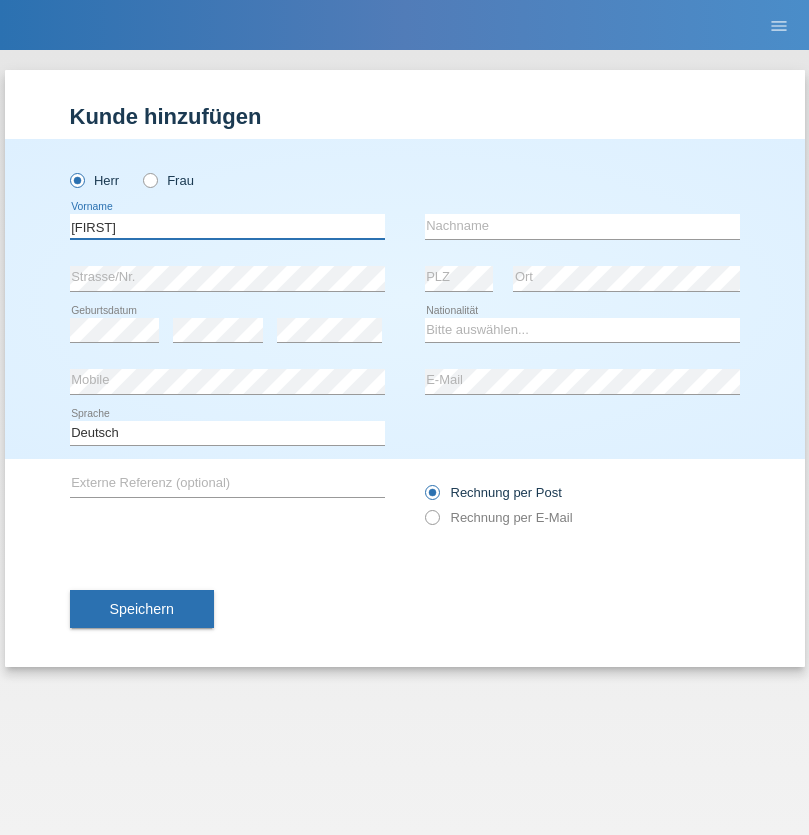 type on "Corina" 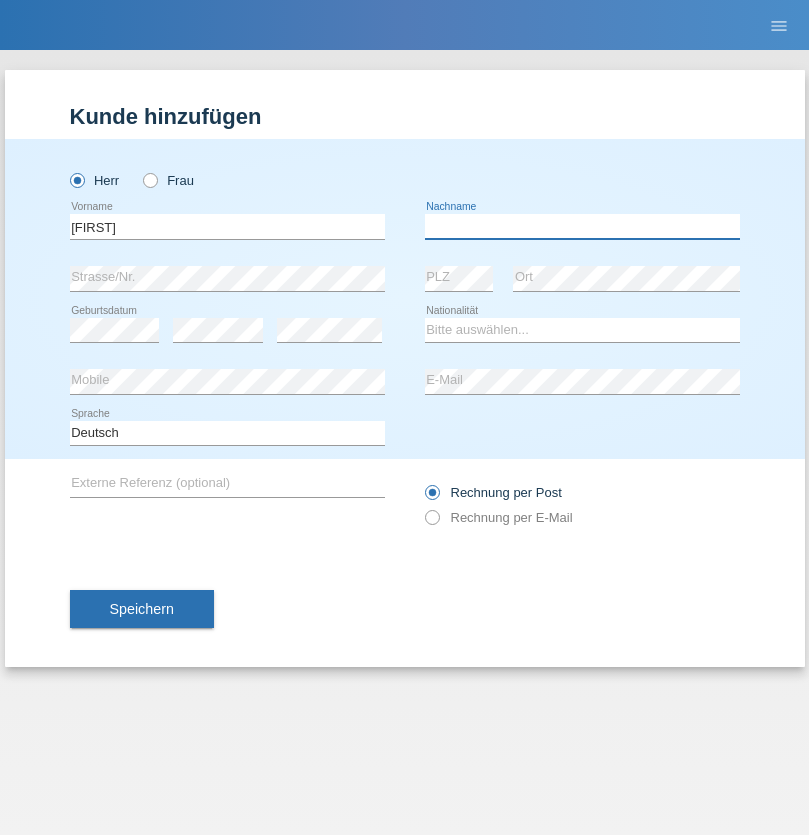 click at bounding box center [582, 226] 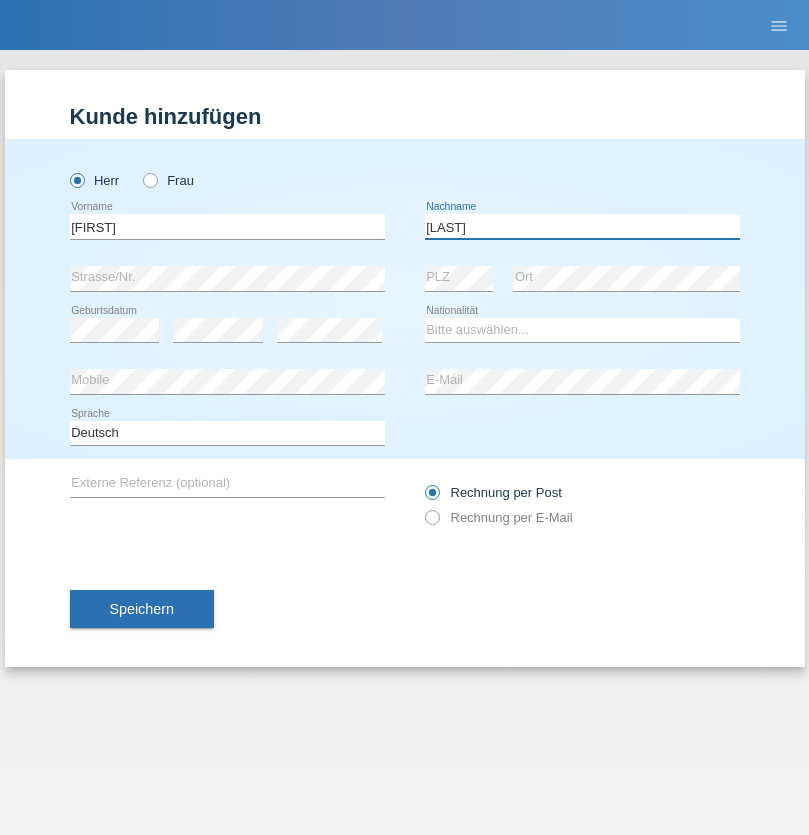 type on "Dumitrescu" 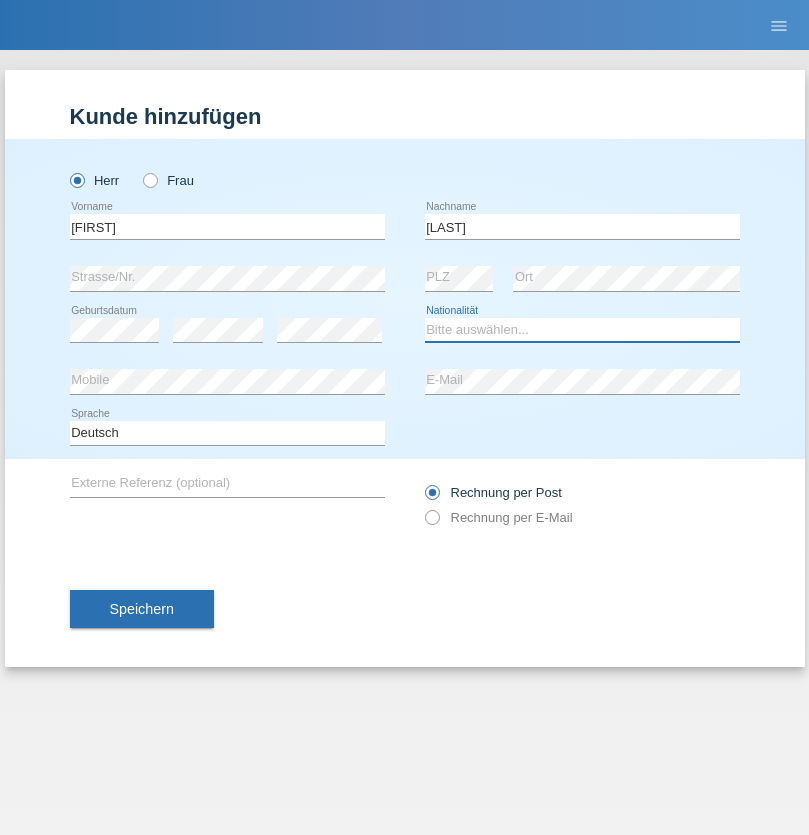 select on "RO" 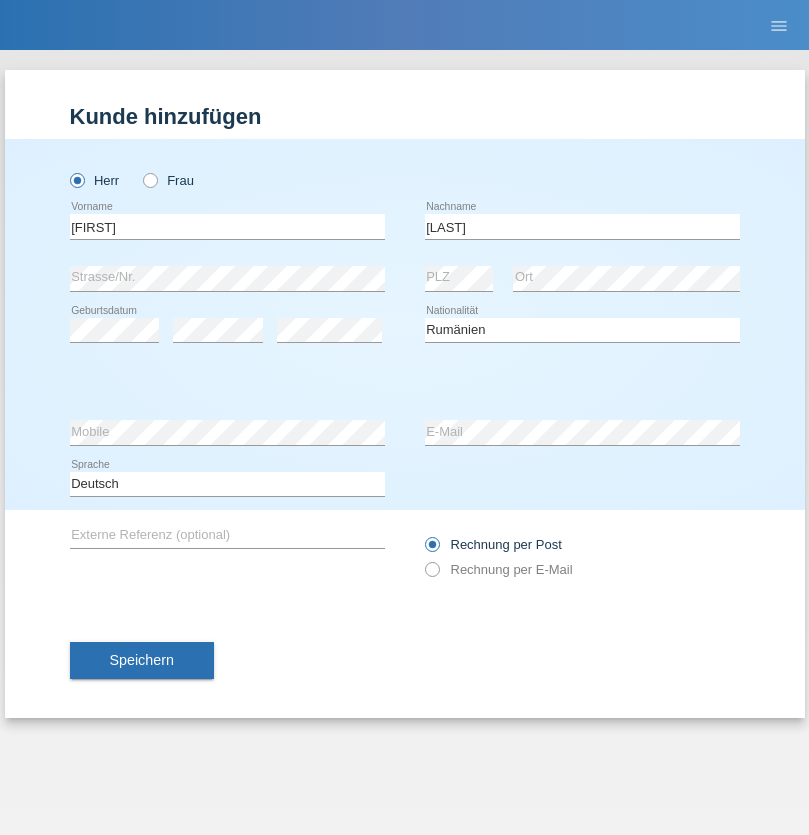 select on "C" 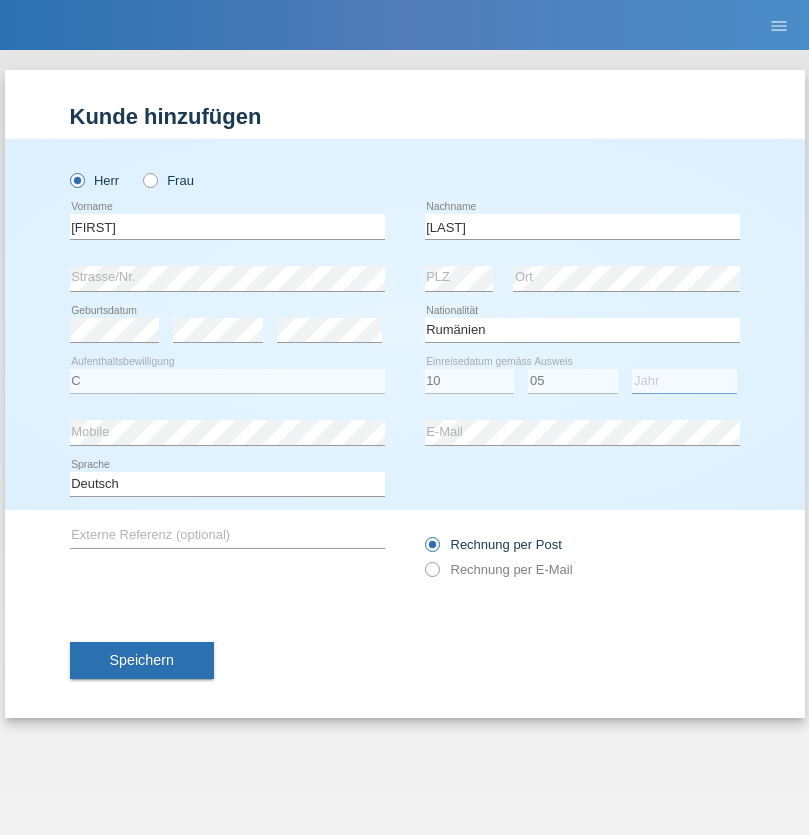 select on "2016" 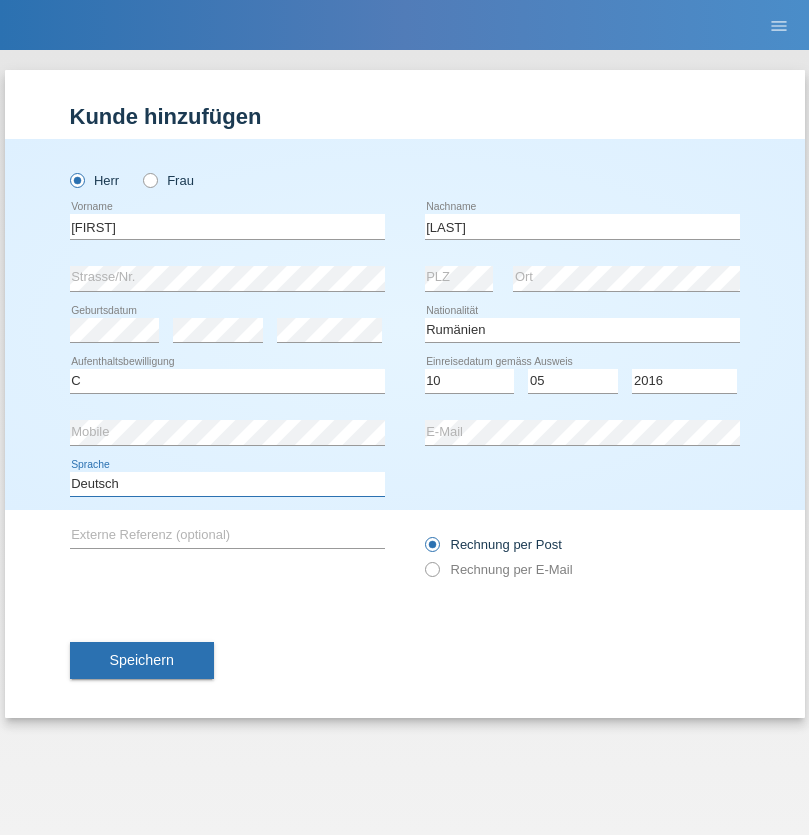 select on "en" 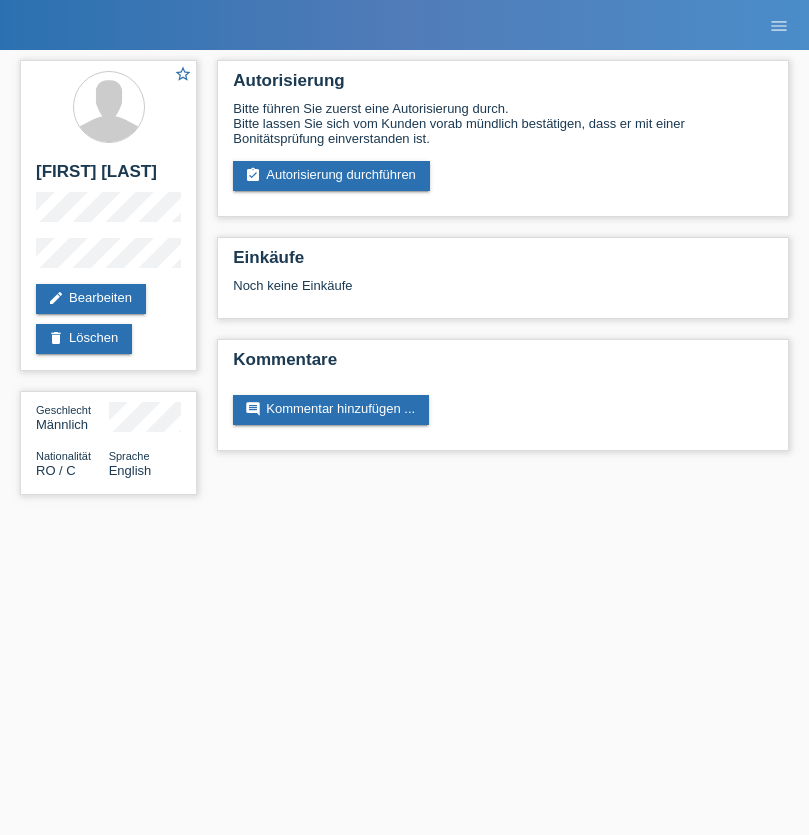 scroll, scrollTop: 0, scrollLeft: 0, axis: both 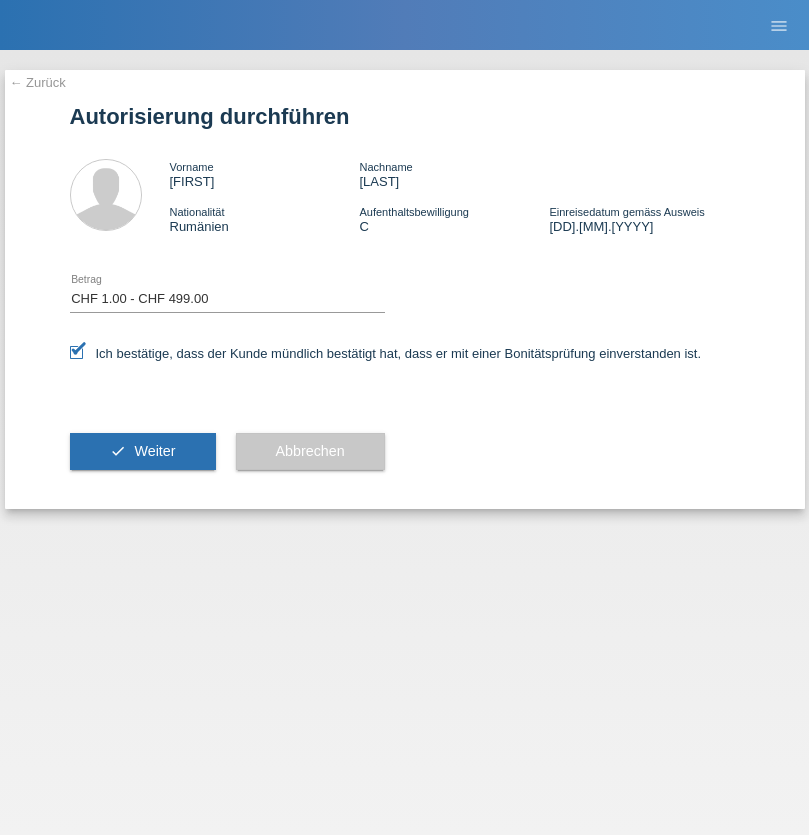select on "1" 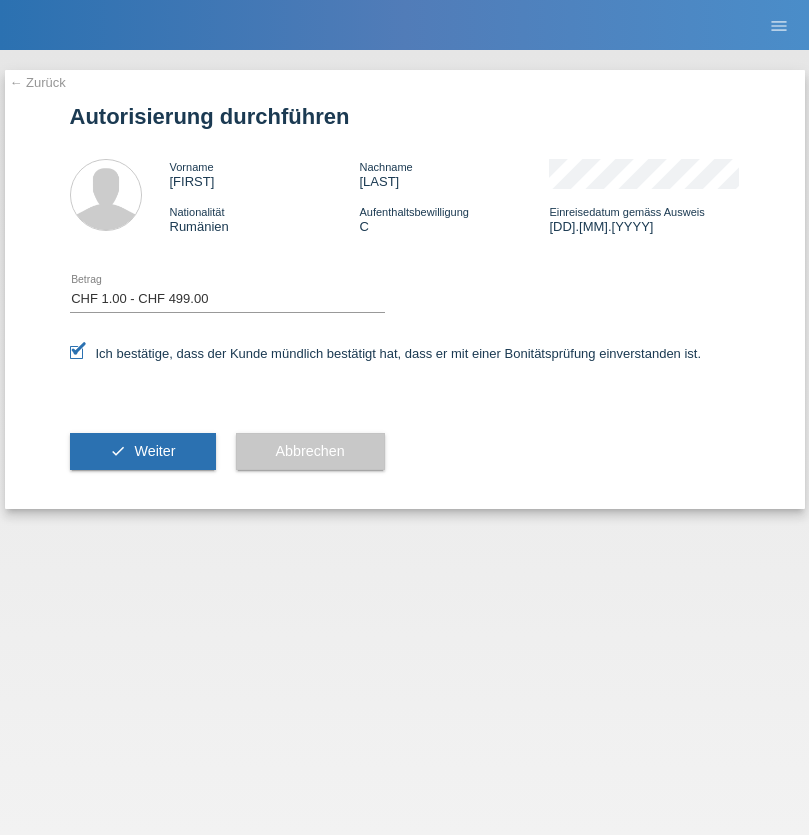scroll, scrollTop: 0, scrollLeft: 0, axis: both 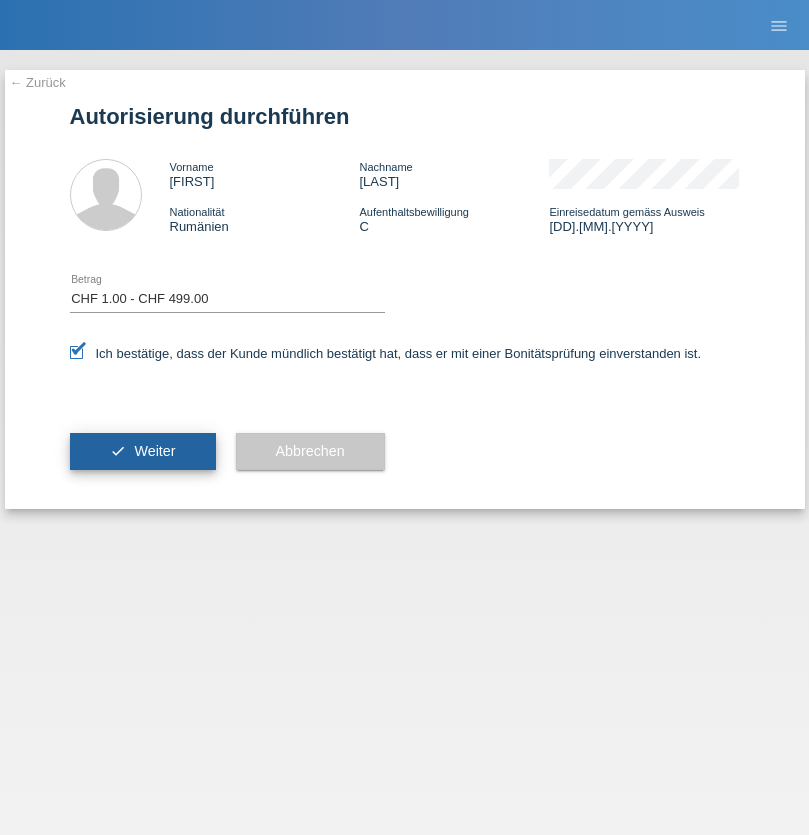 click on "Weiter" at bounding box center [154, 451] 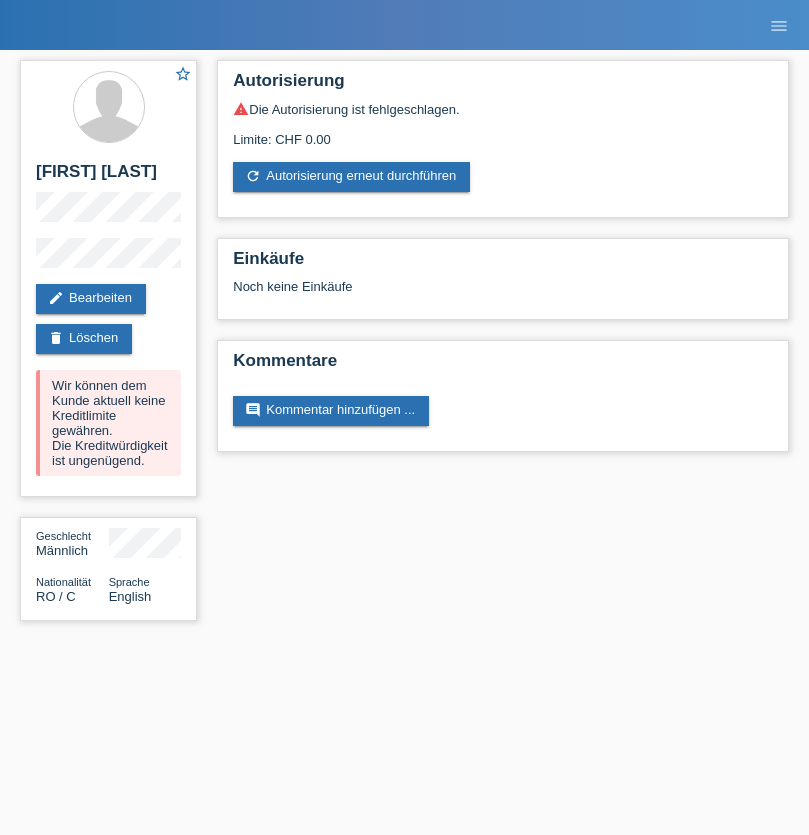 scroll, scrollTop: 0, scrollLeft: 0, axis: both 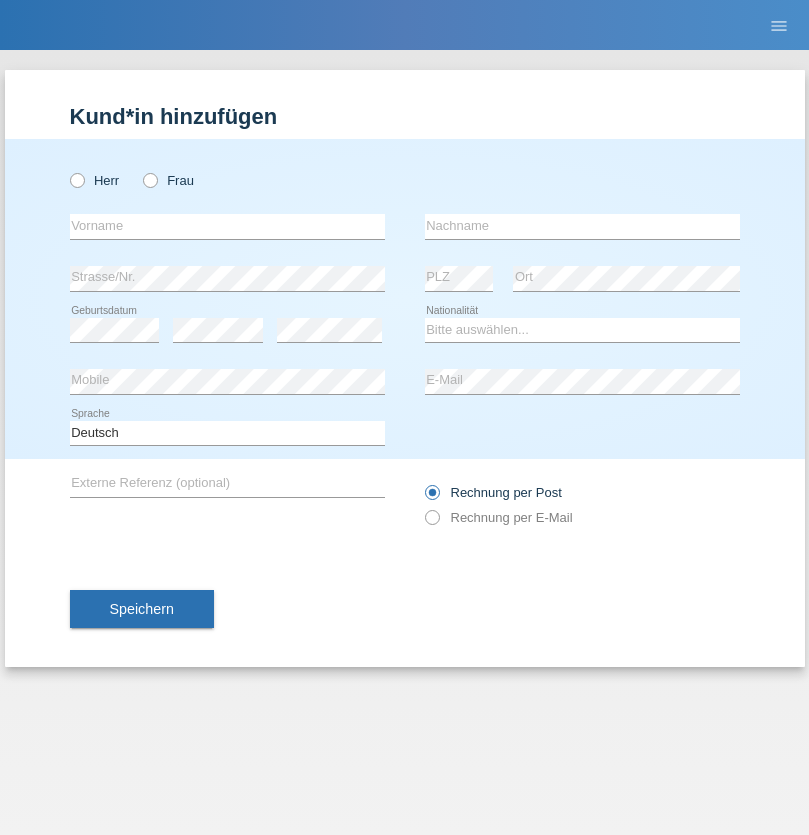 radio on "true" 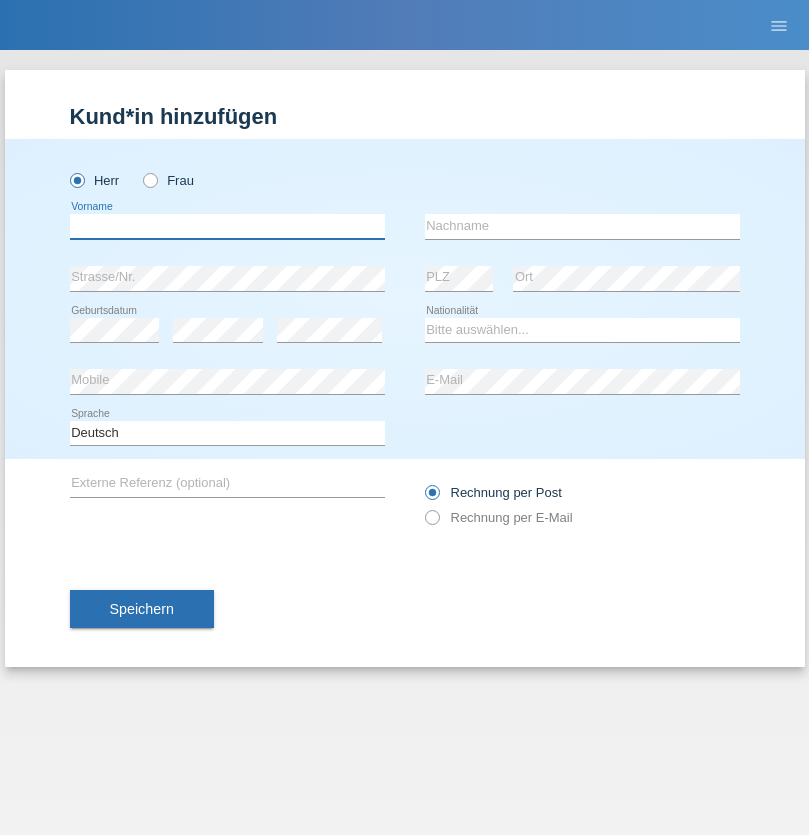click at bounding box center (227, 226) 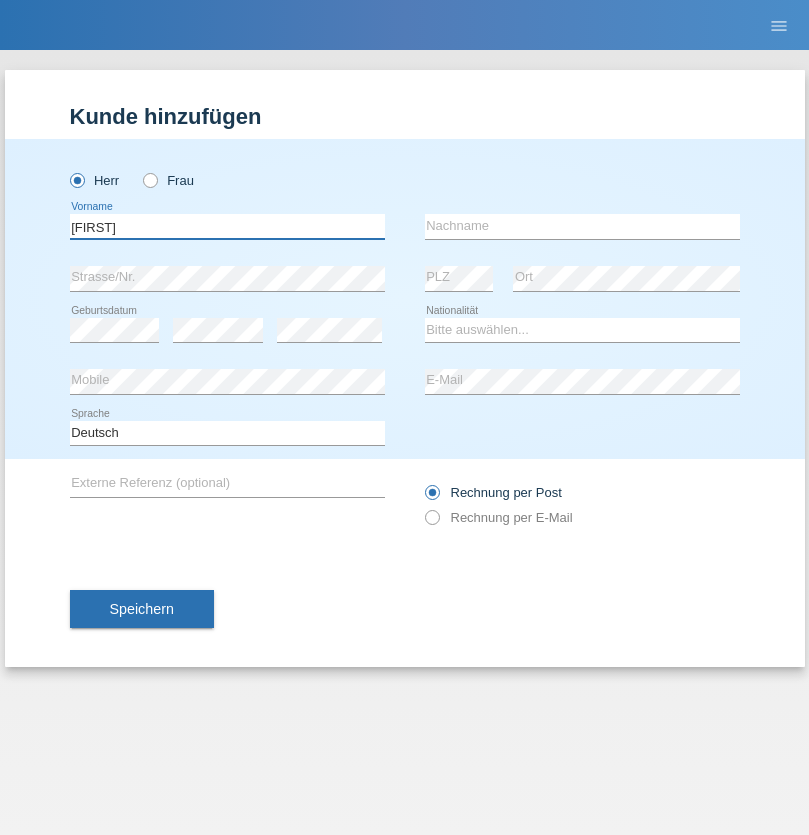 type on "[FIRST]" 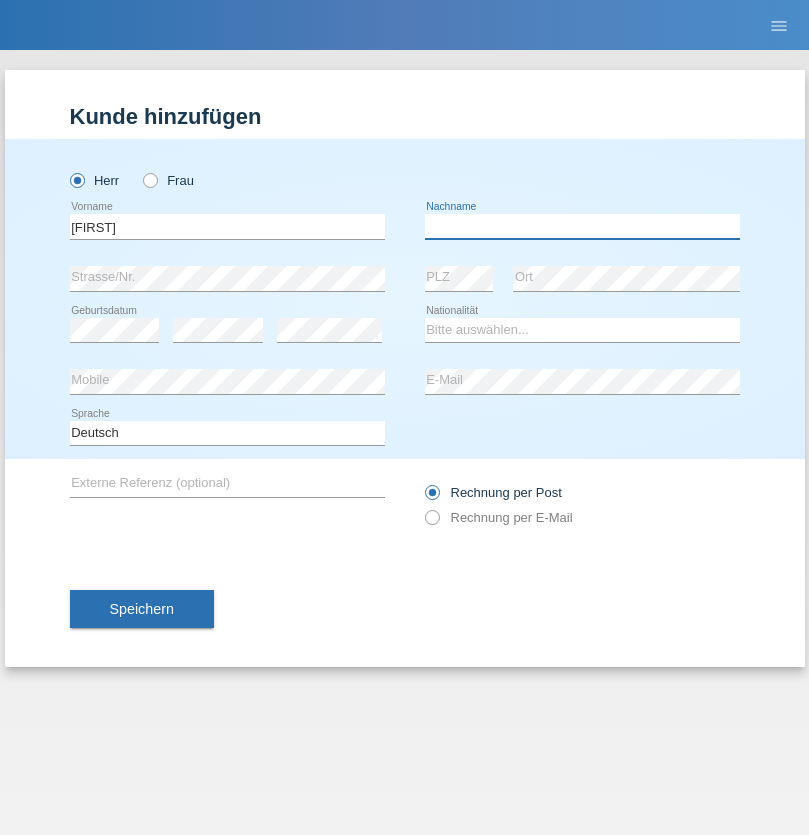 click at bounding box center [582, 226] 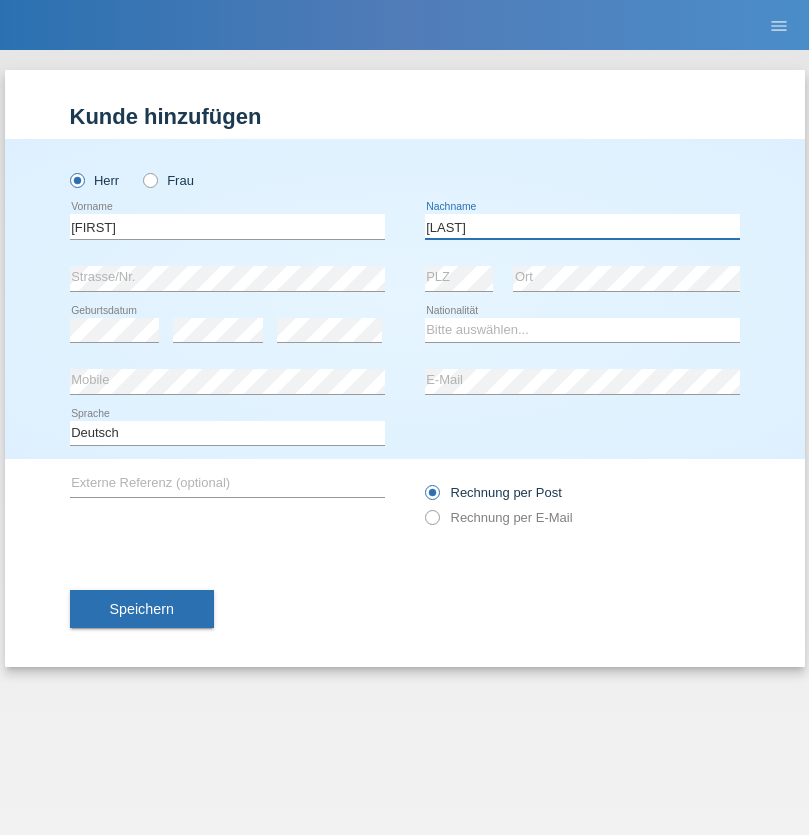 type on "[LAST]" 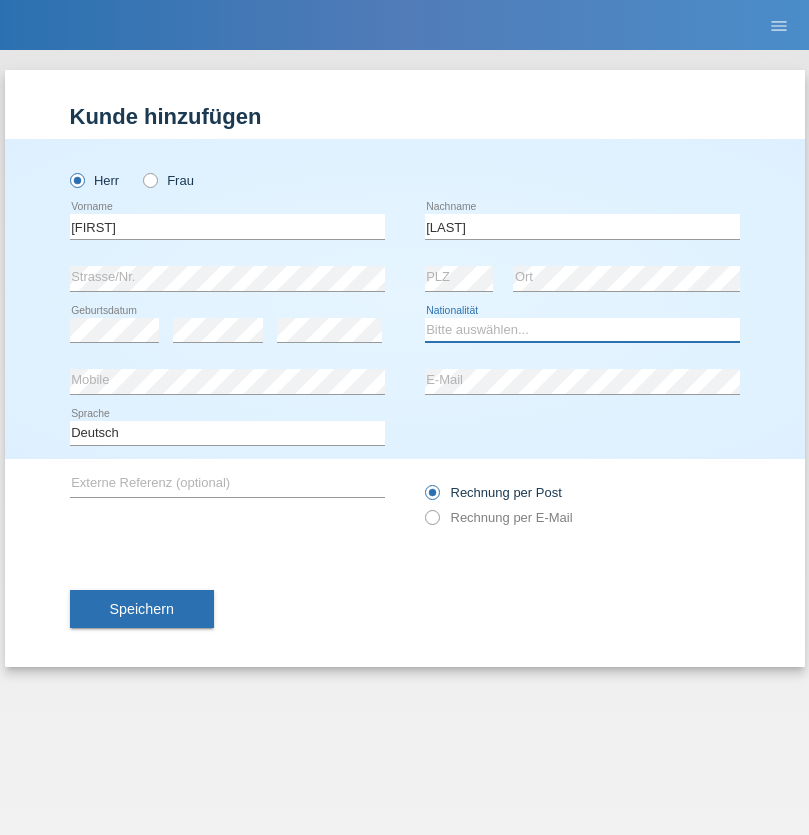 select on "DE" 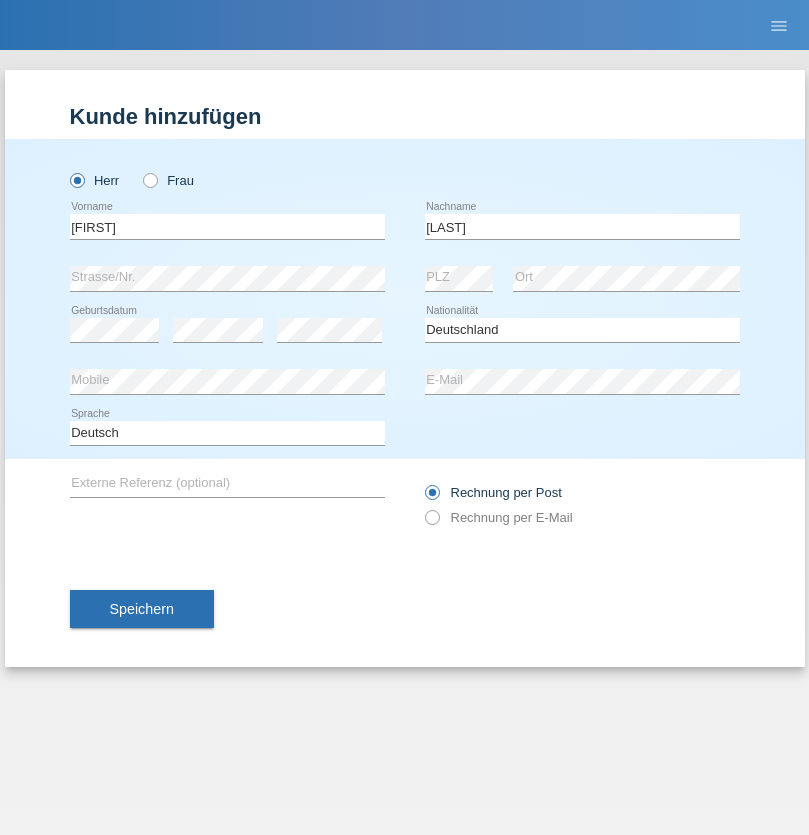 select on "C" 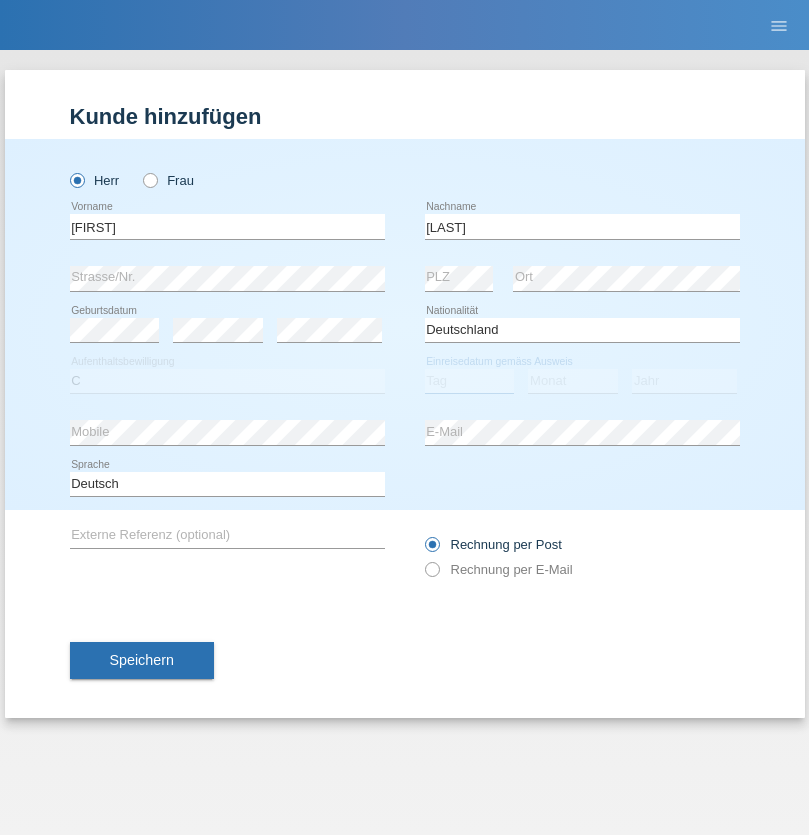 select on "27" 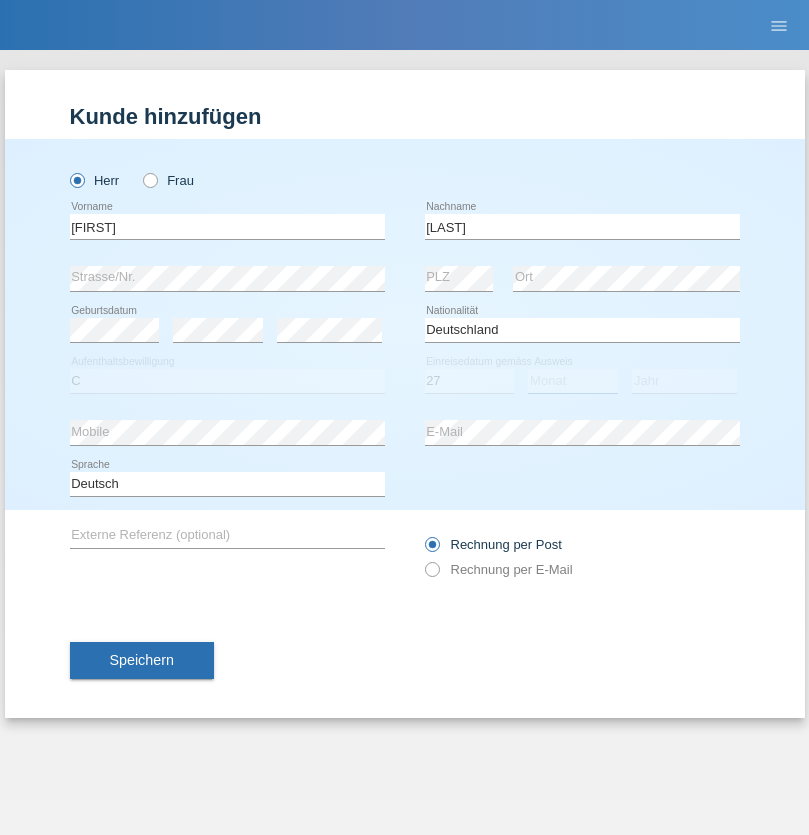 select on "04" 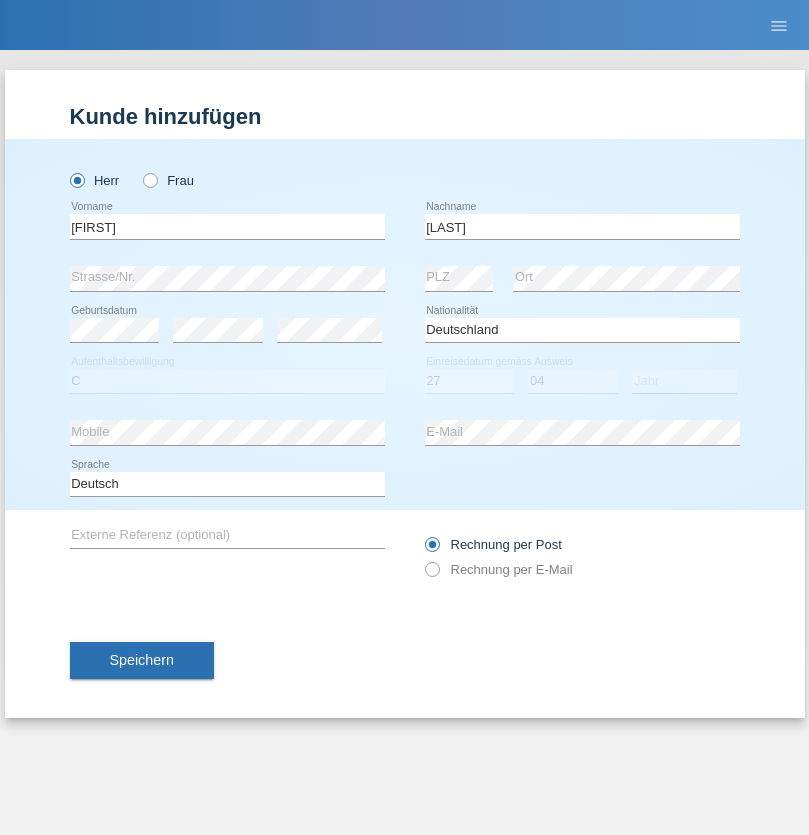 select on "2021" 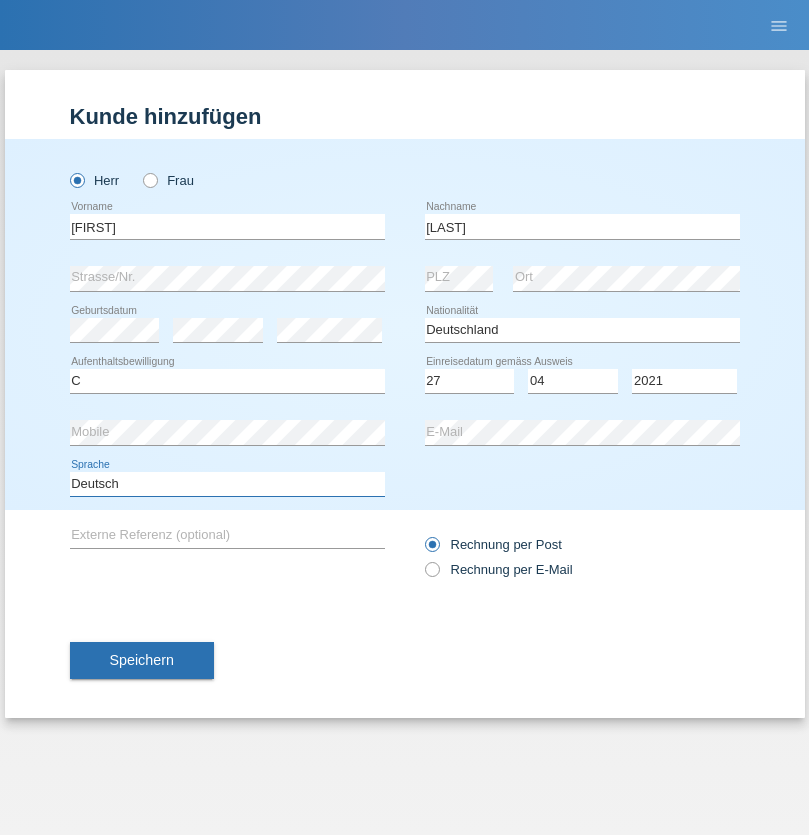 select on "en" 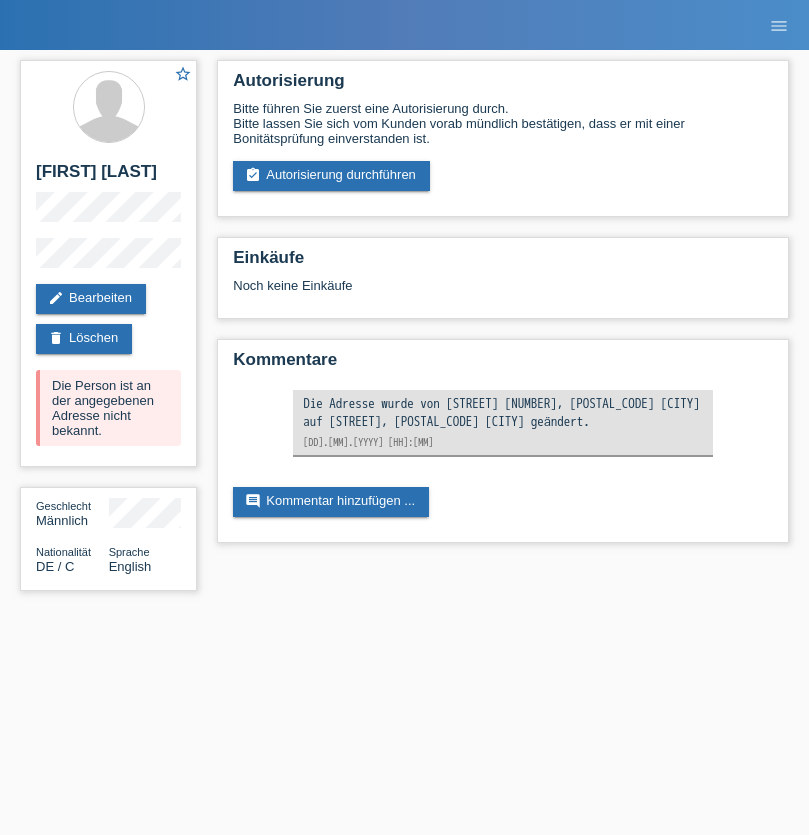 scroll, scrollTop: 0, scrollLeft: 0, axis: both 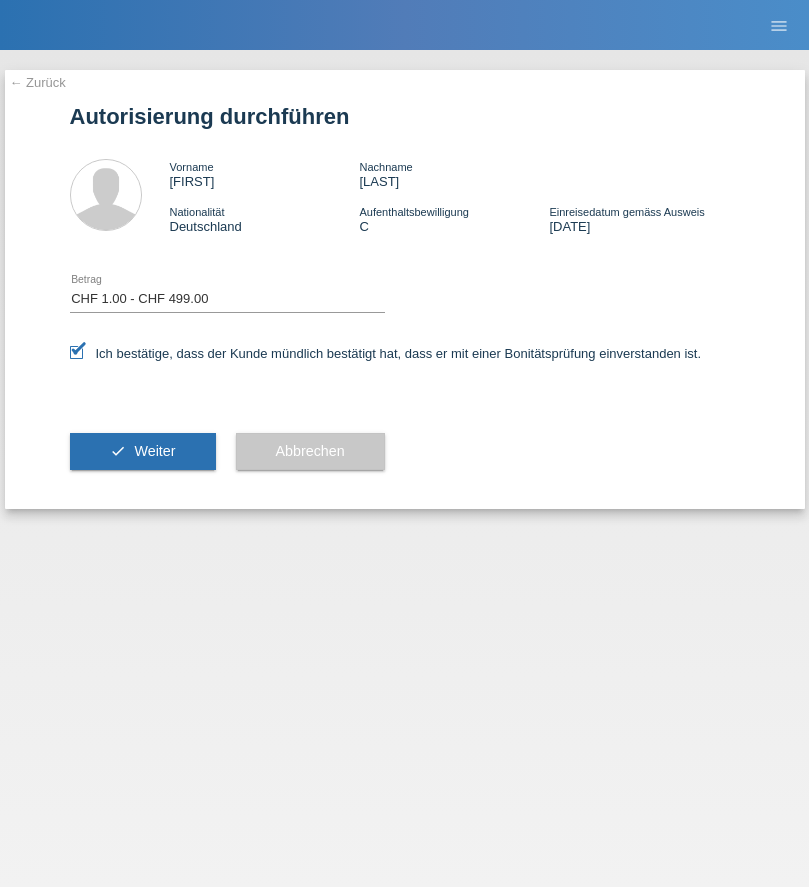 select on "1" 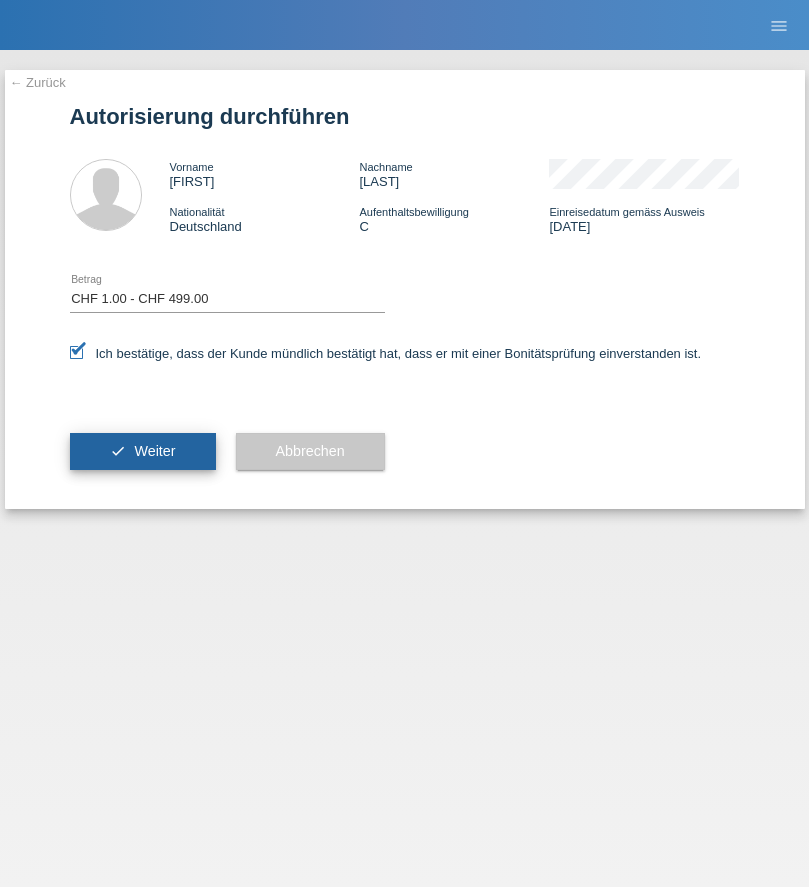 click on "Weiter" at bounding box center [154, 451] 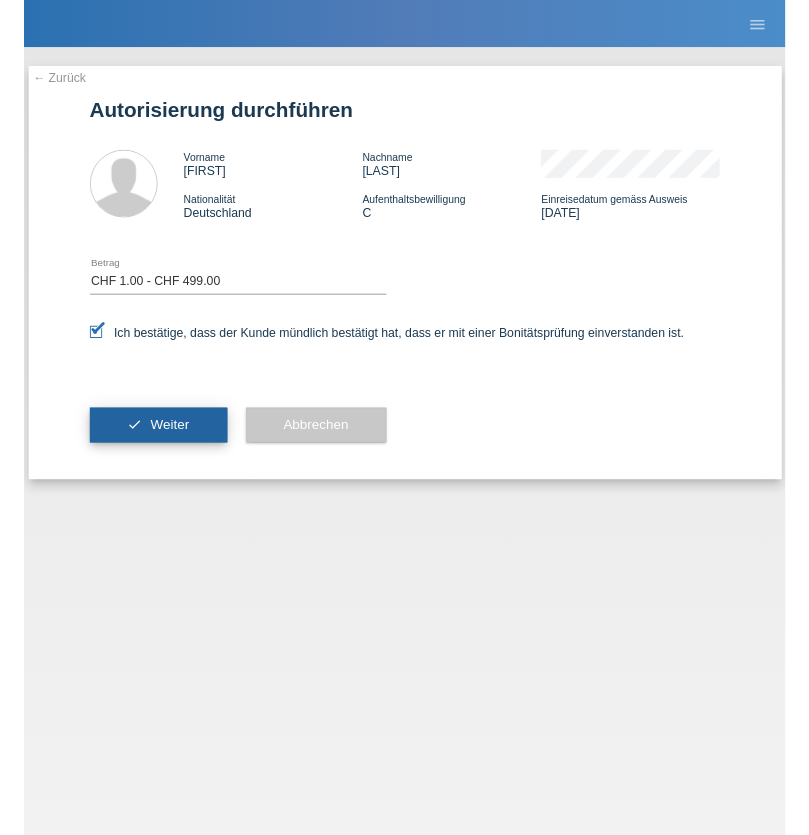 scroll, scrollTop: 0, scrollLeft: 0, axis: both 